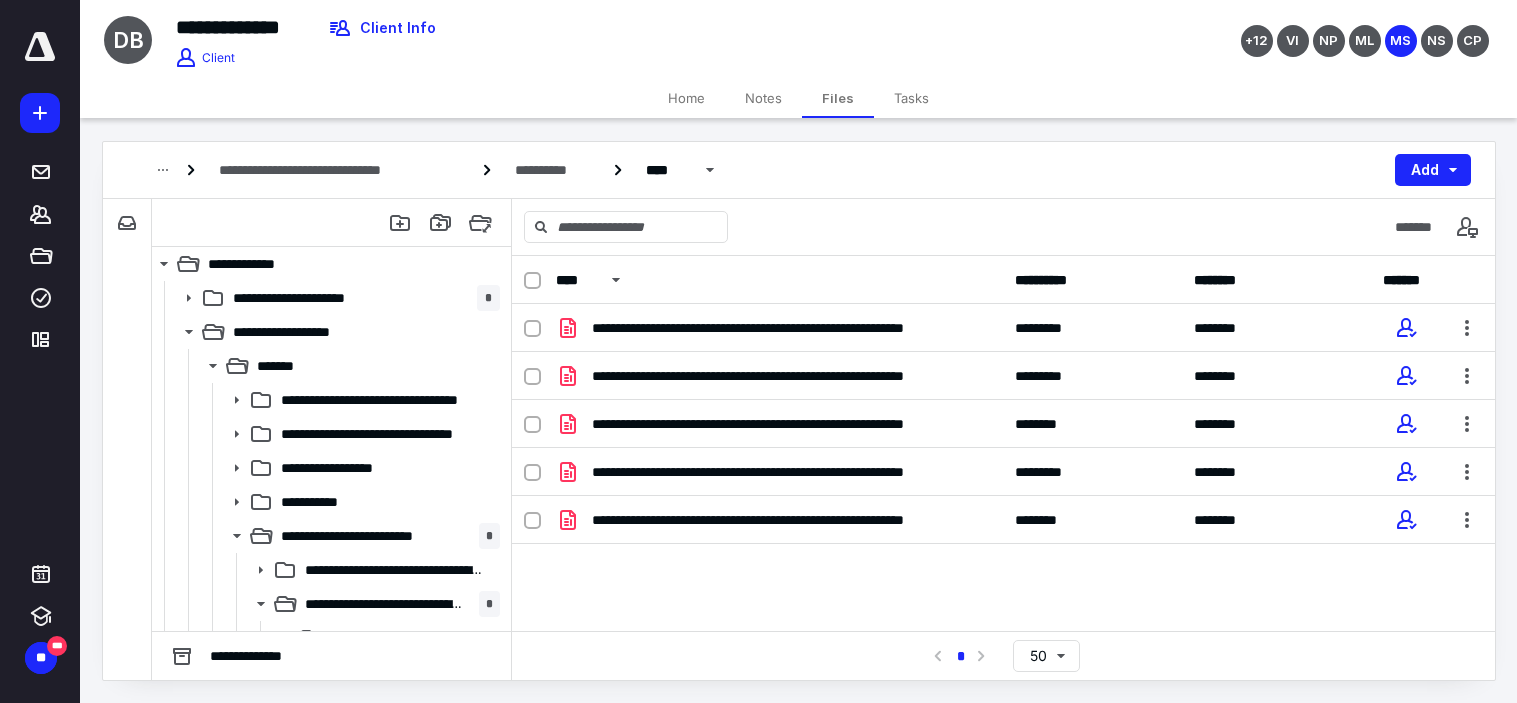 scroll, scrollTop: 0, scrollLeft: 0, axis: both 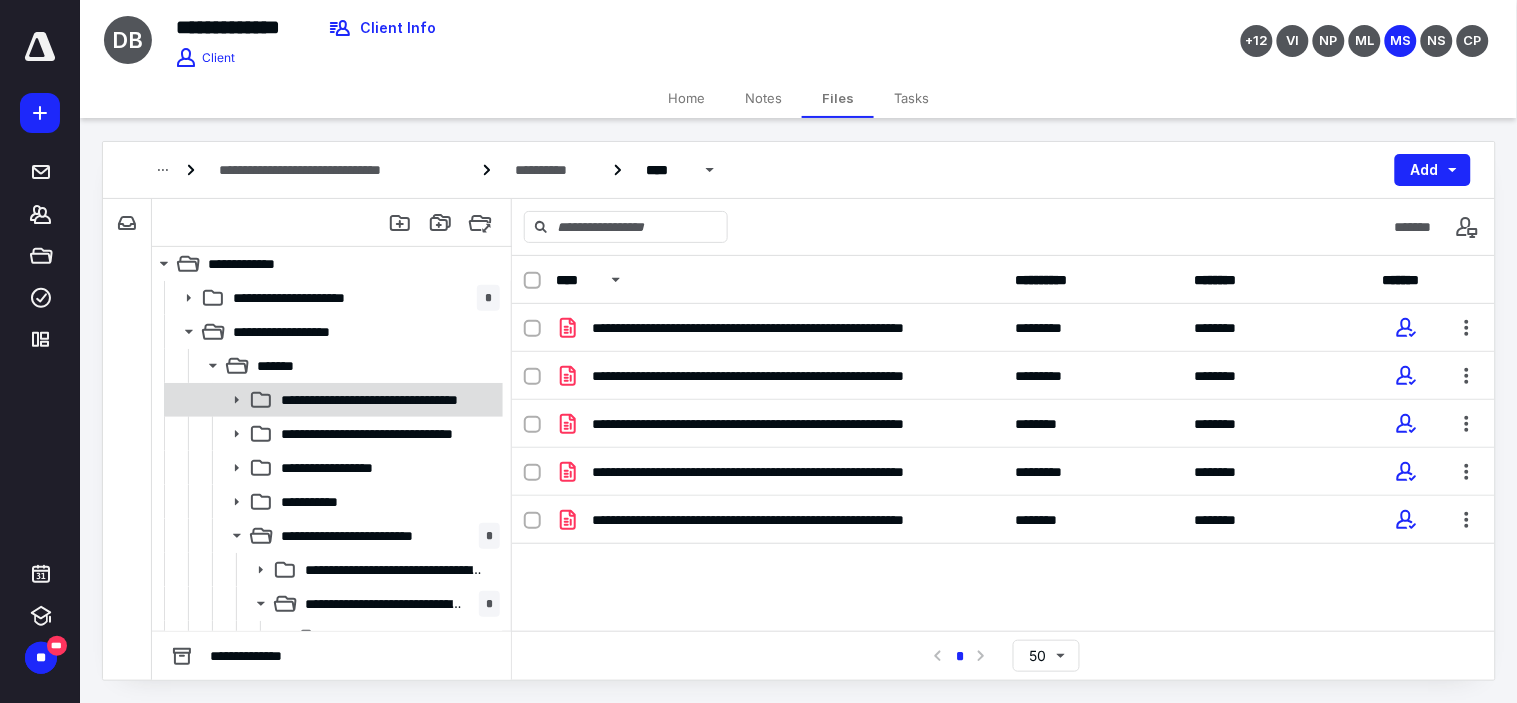 click 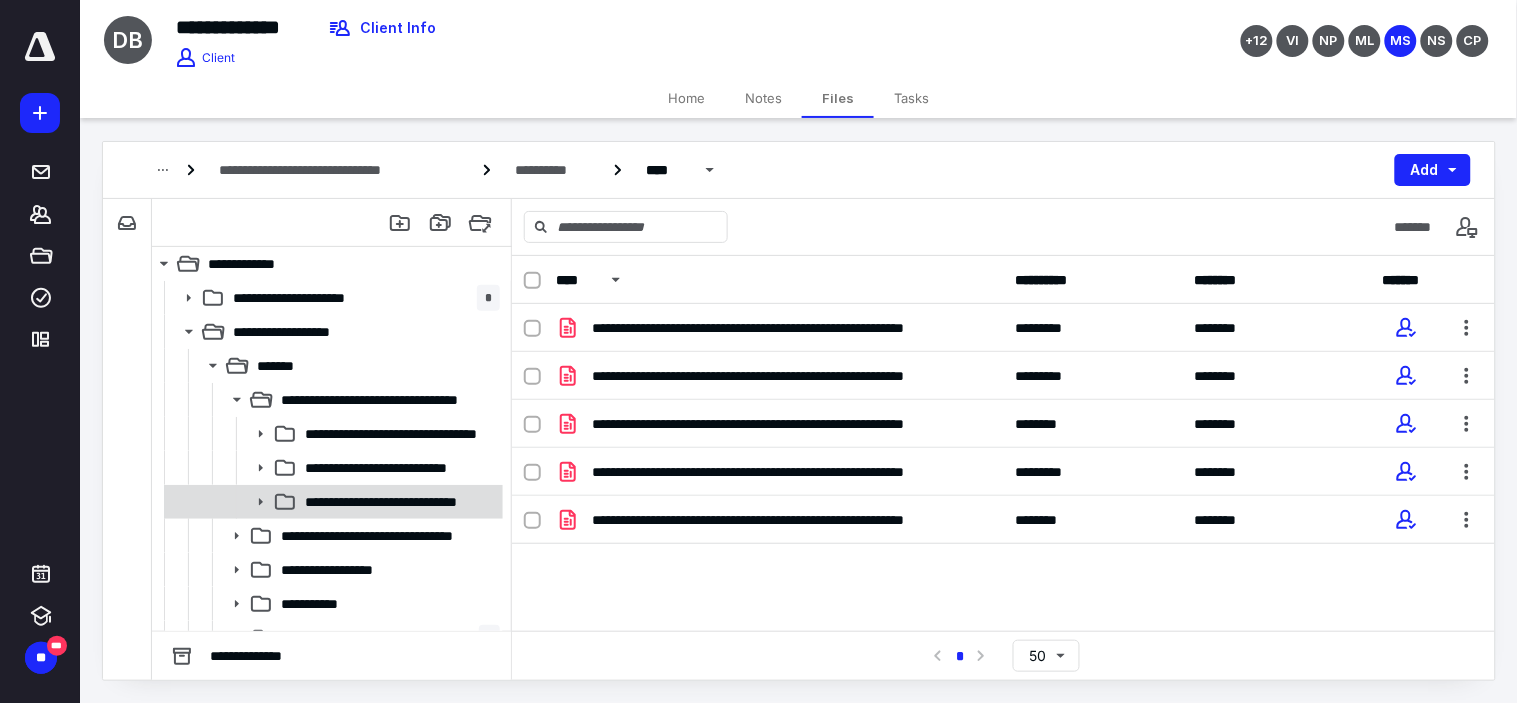 click 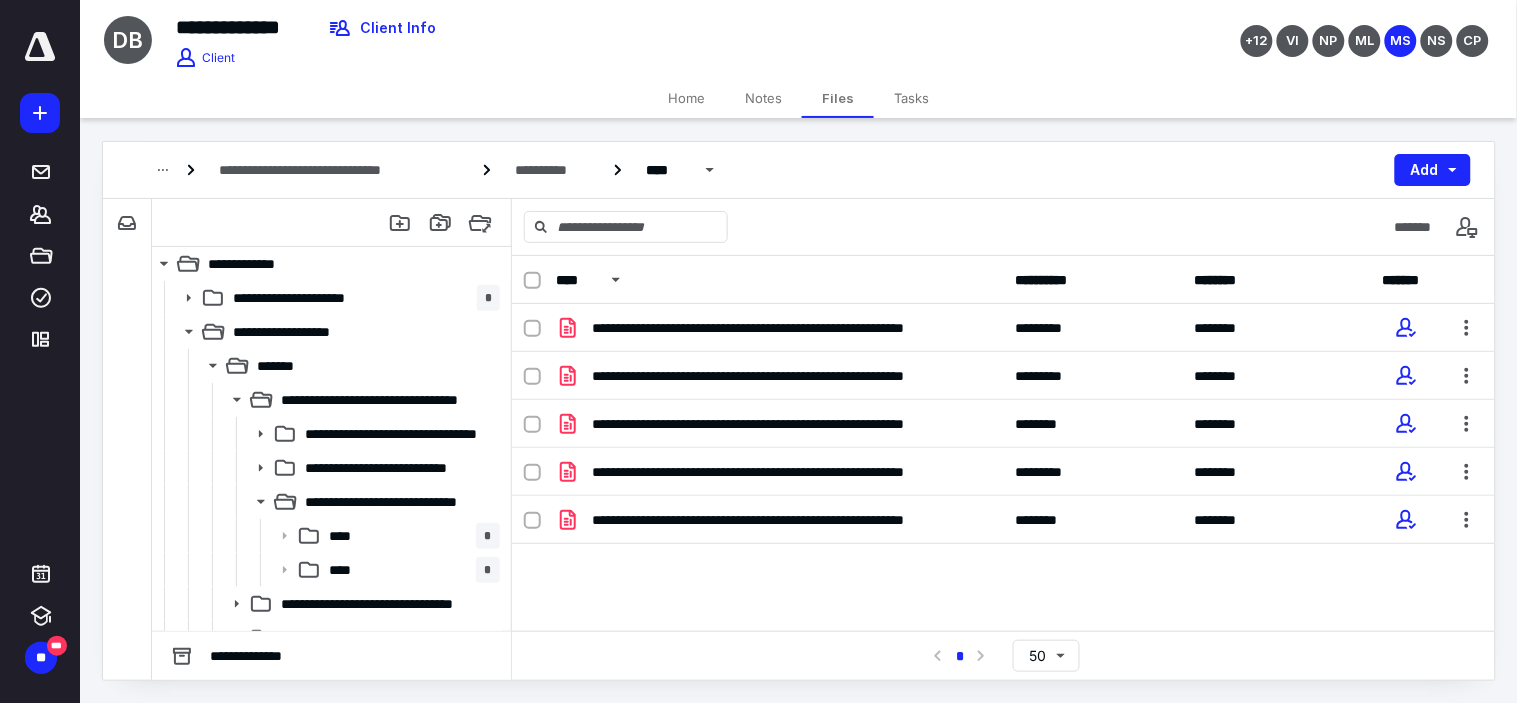 click on "Tasks" at bounding box center (911, 98) 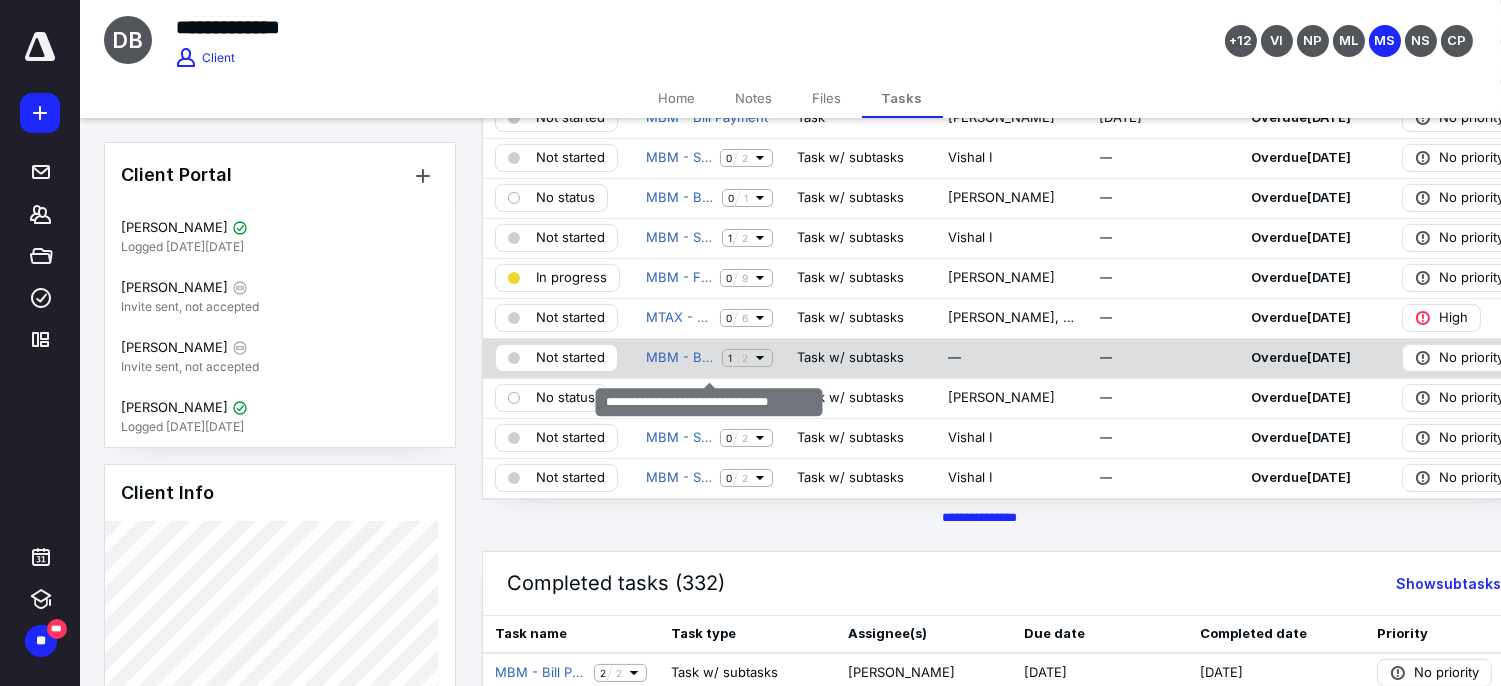 scroll, scrollTop: 555, scrollLeft: 0, axis: vertical 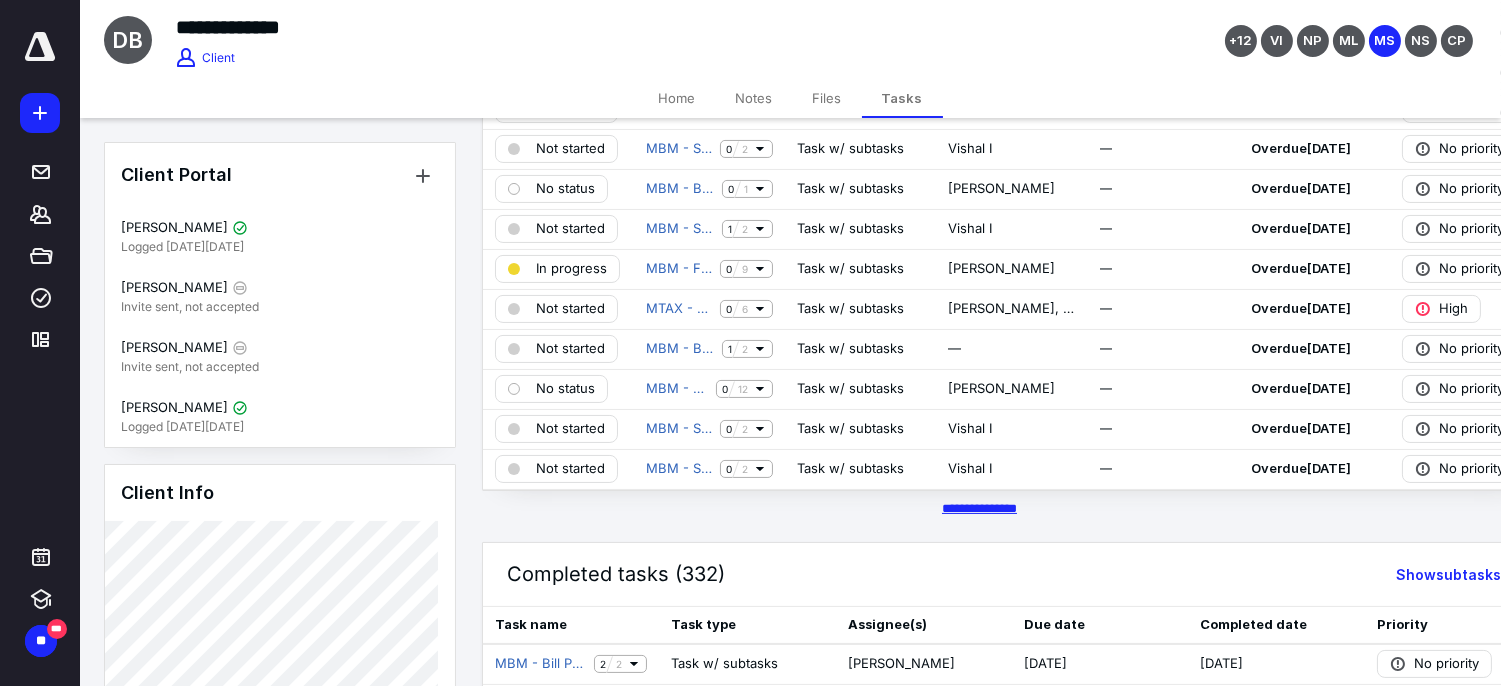 click on "********* *****" at bounding box center (979, 508) 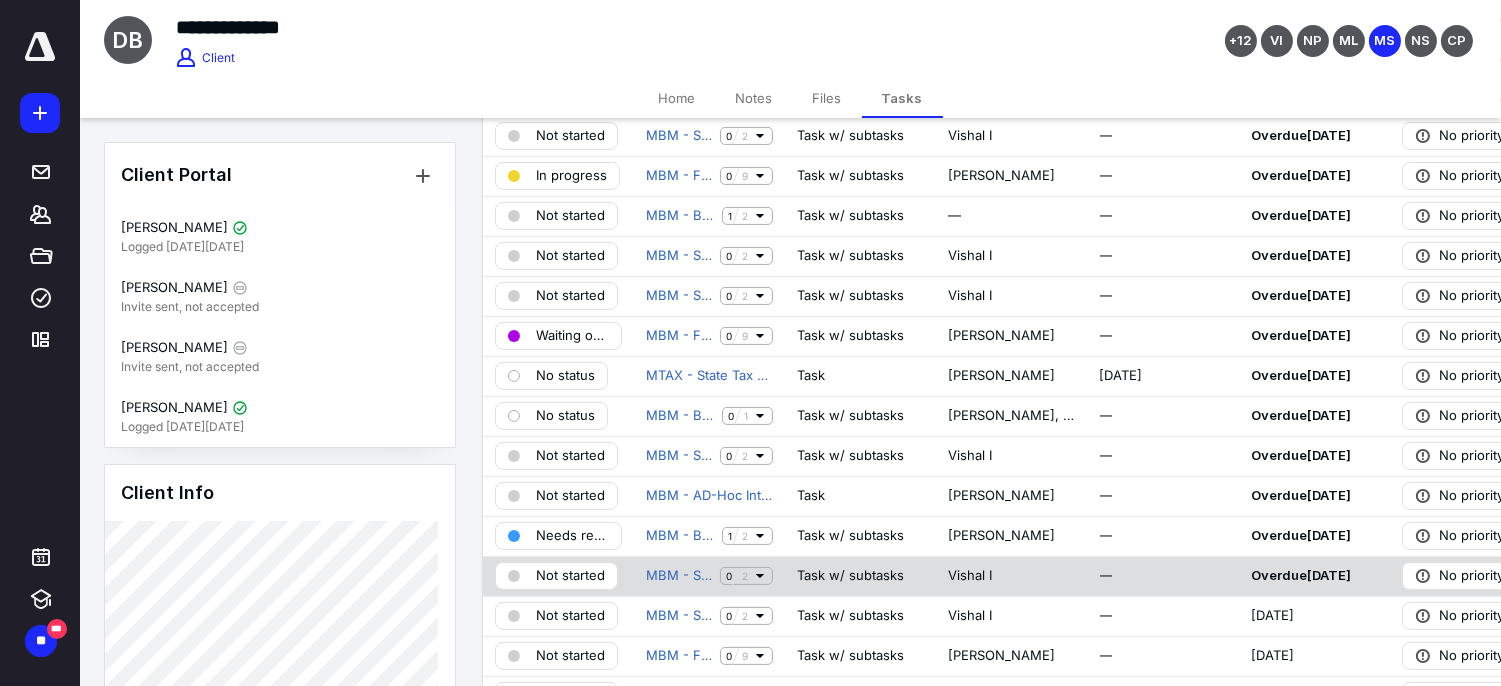 scroll, scrollTop: 1000, scrollLeft: 0, axis: vertical 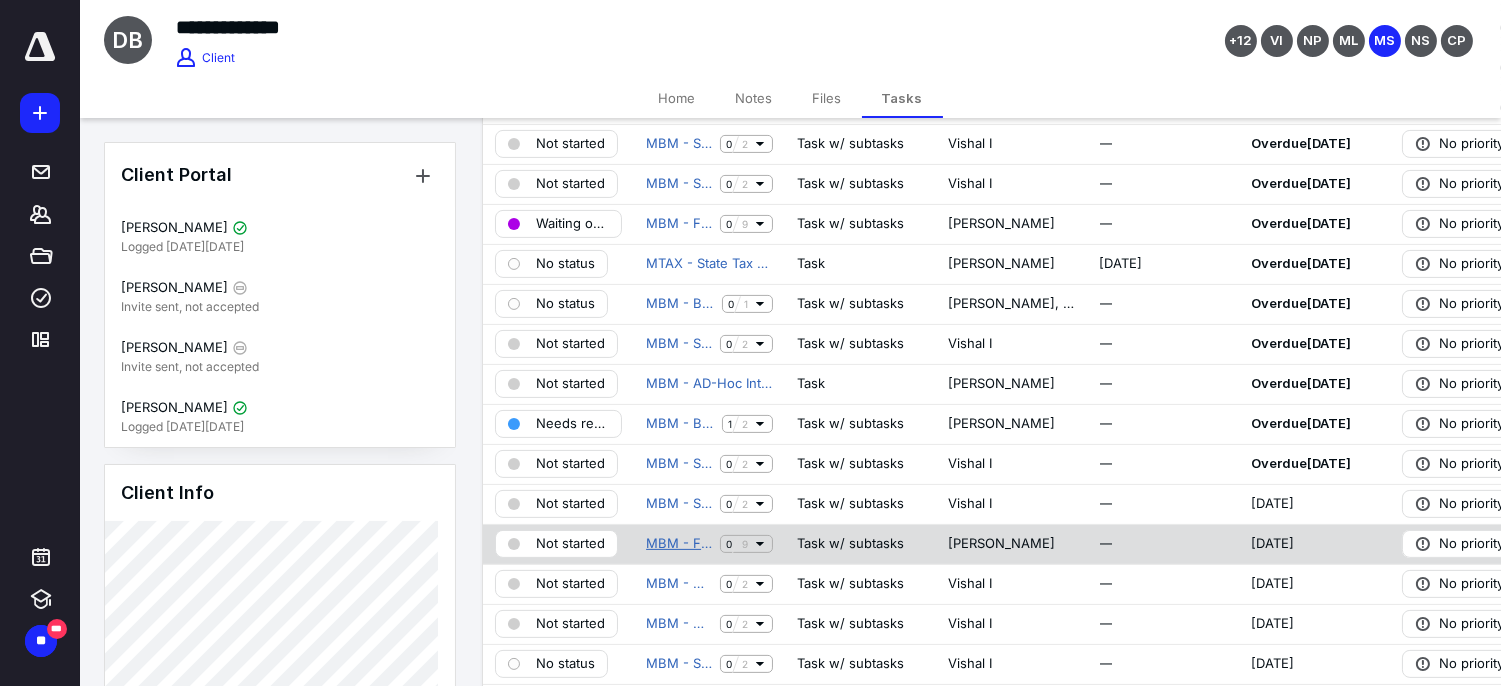 click on "MBM - Financial Reporting" at bounding box center [679, 544] 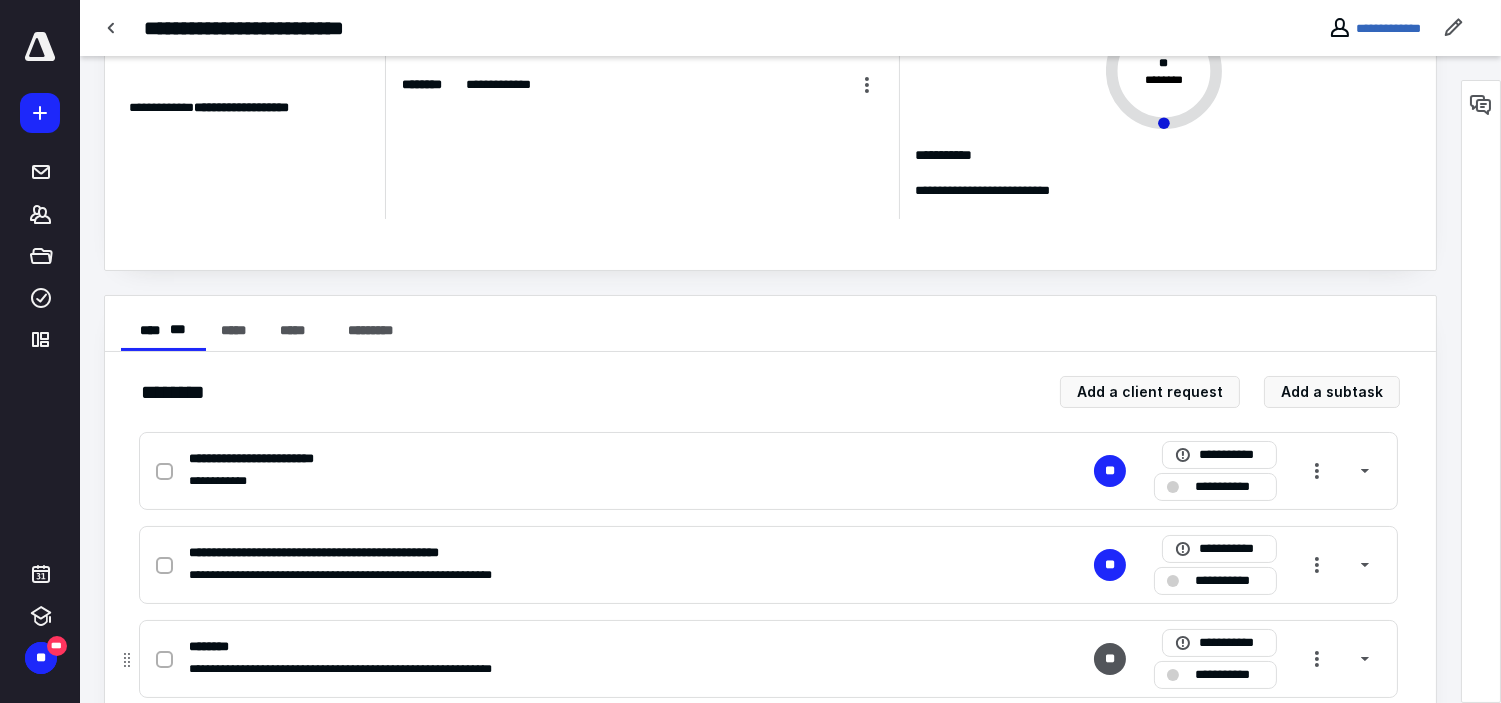 scroll, scrollTop: 222, scrollLeft: 0, axis: vertical 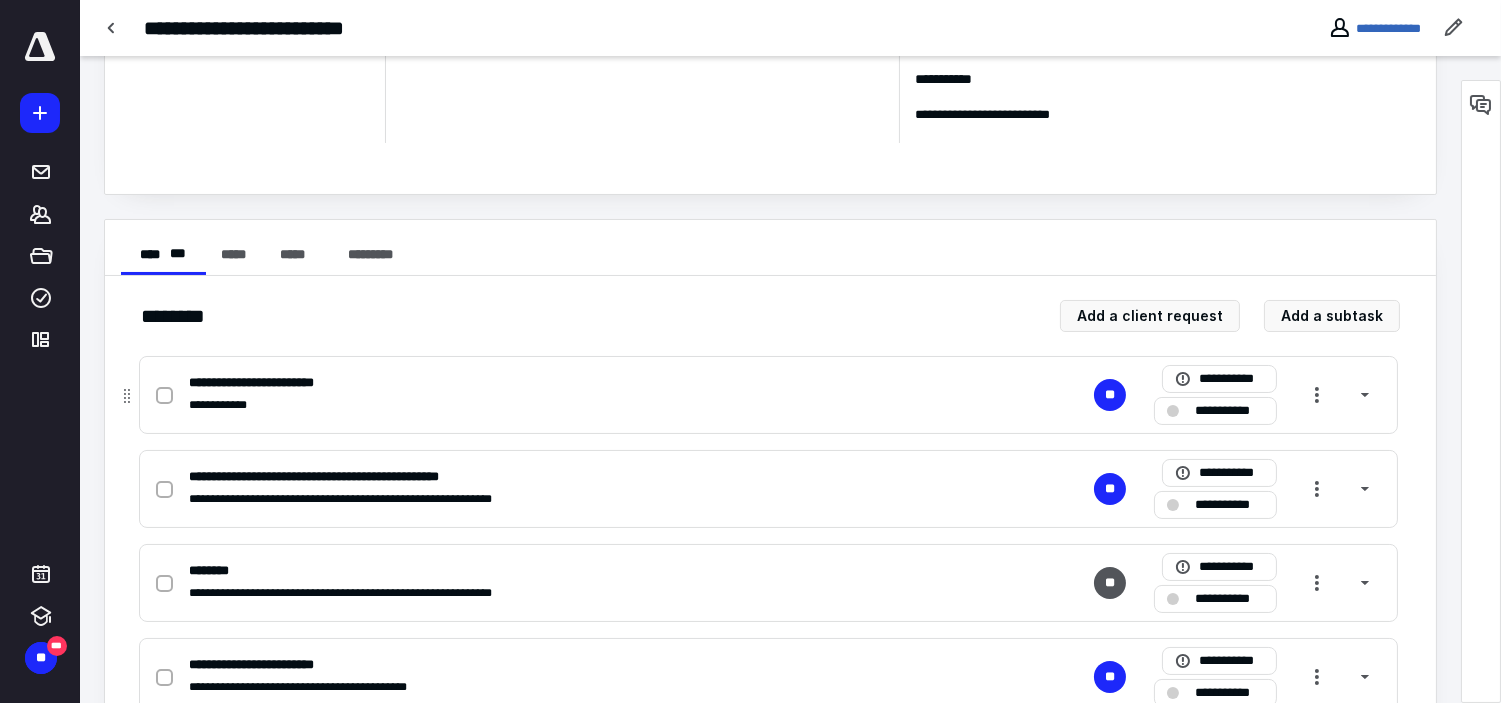 click on "**********" at bounding box center [1215, 411] 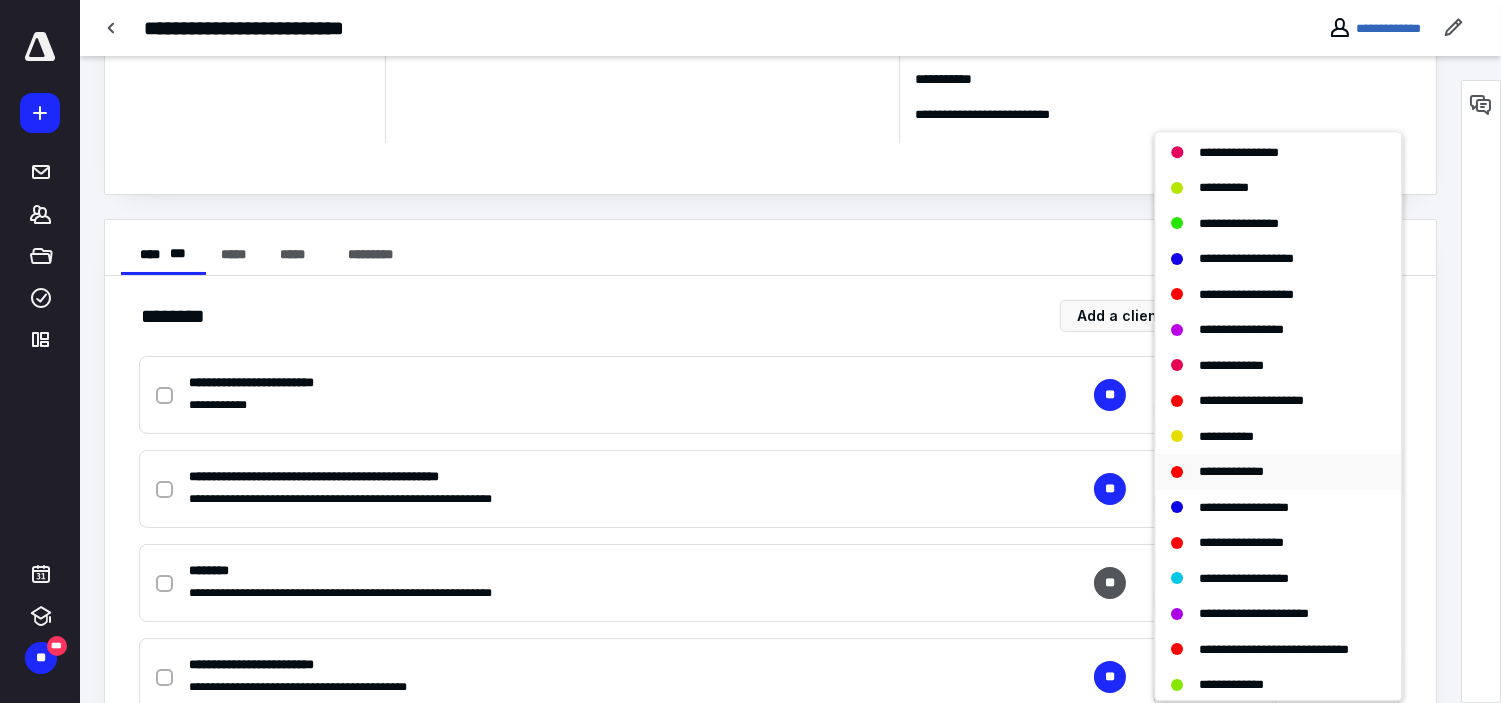 scroll, scrollTop: 438, scrollLeft: 0, axis: vertical 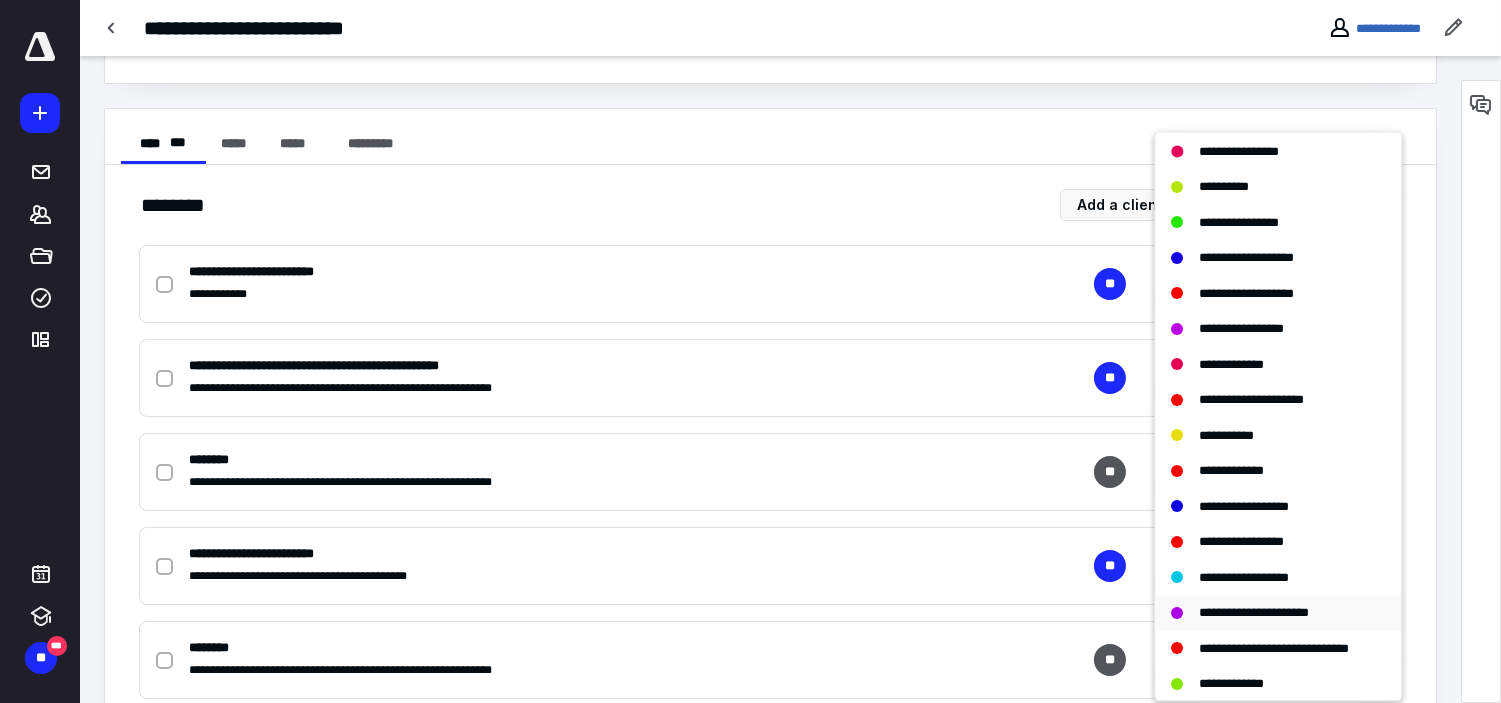 click on "**********" at bounding box center [1254, 612] 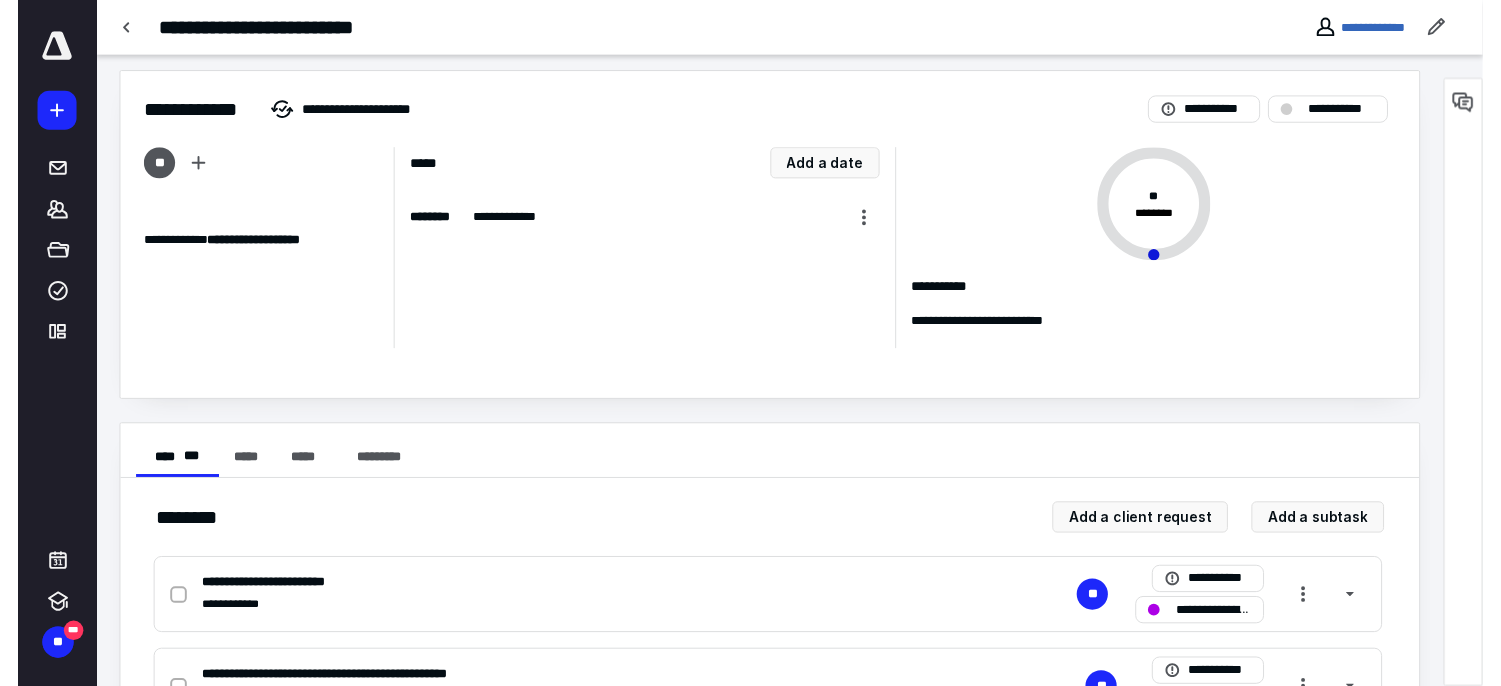 scroll, scrollTop: 0, scrollLeft: 0, axis: both 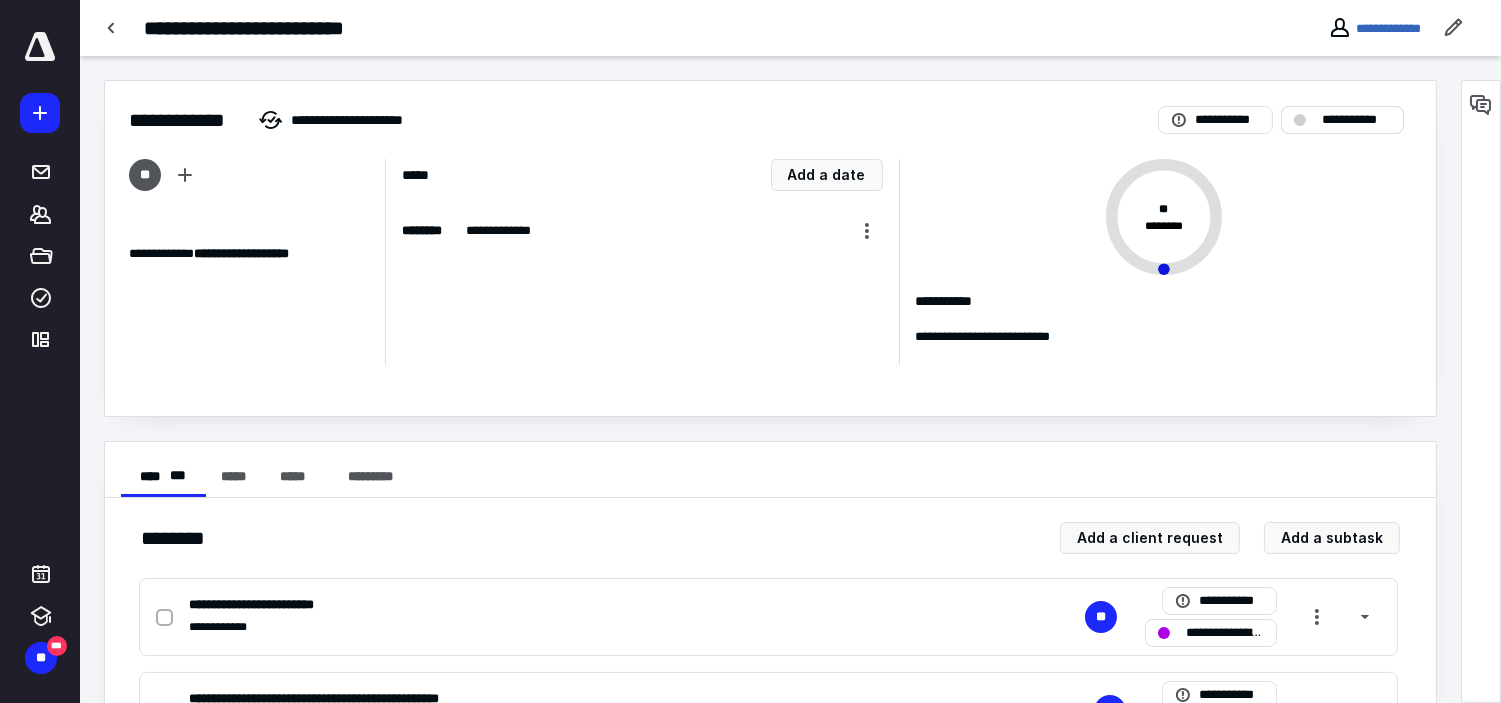 click on "**********" at bounding box center [1356, 120] 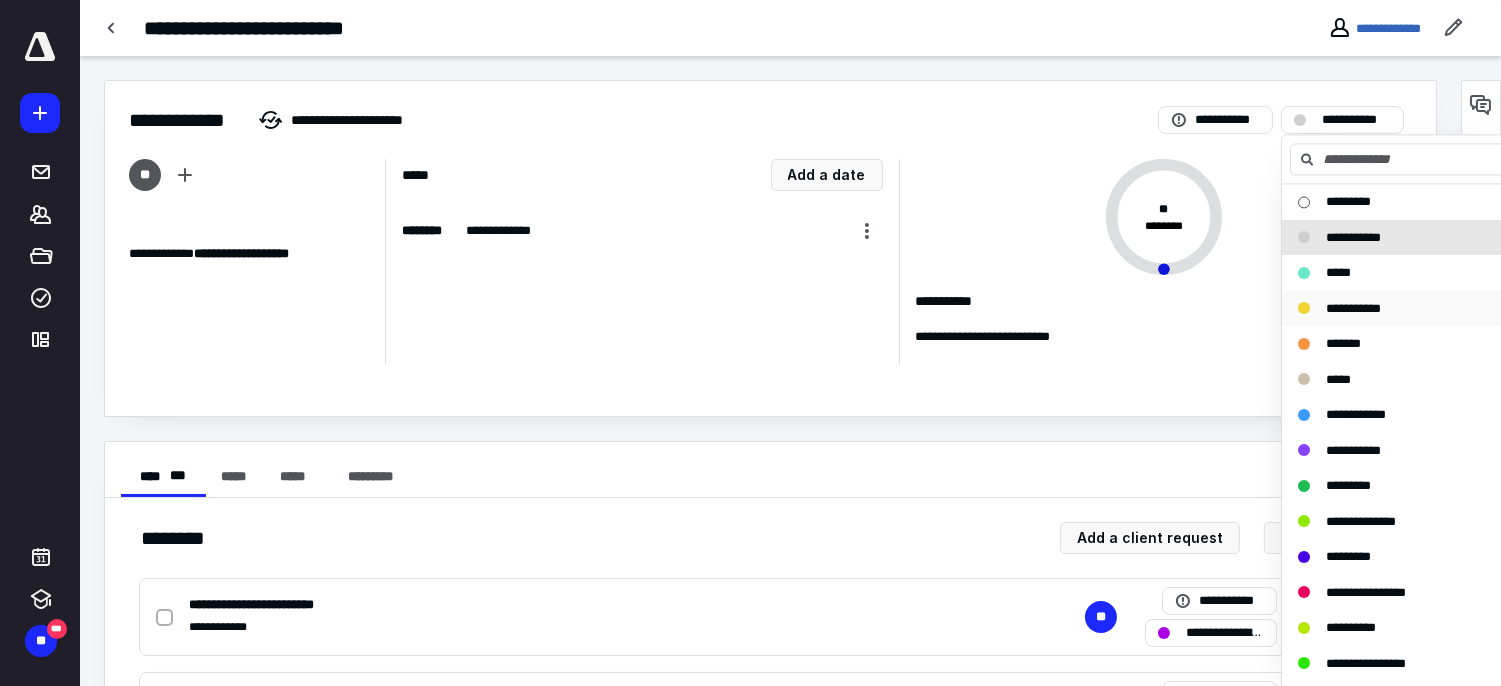 click on "**********" at bounding box center [1353, 308] 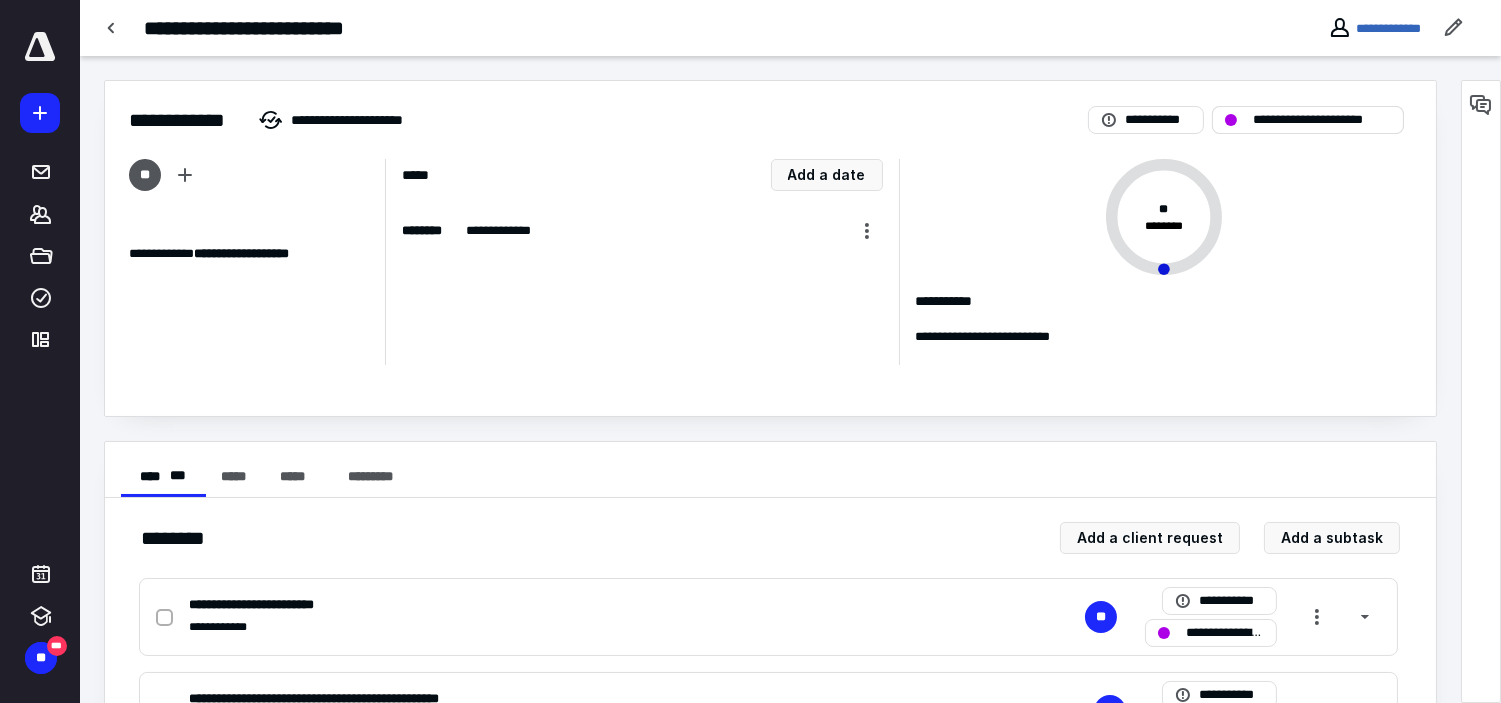 drag, startPoint x: 1275, startPoint y: 121, endPoint x: 1284, endPoint y: 132, distance: 14.21267 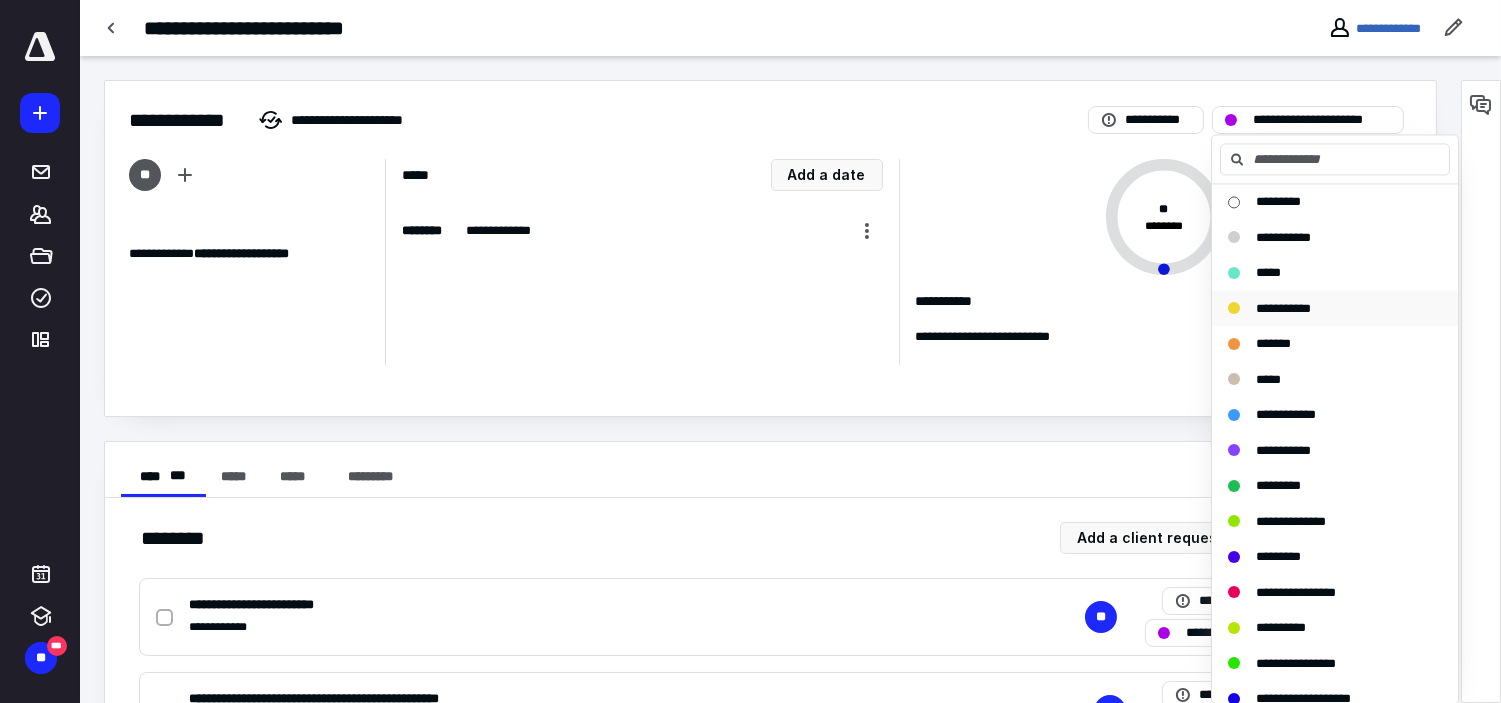 click on "**********" at bounding box center [1335, 309] 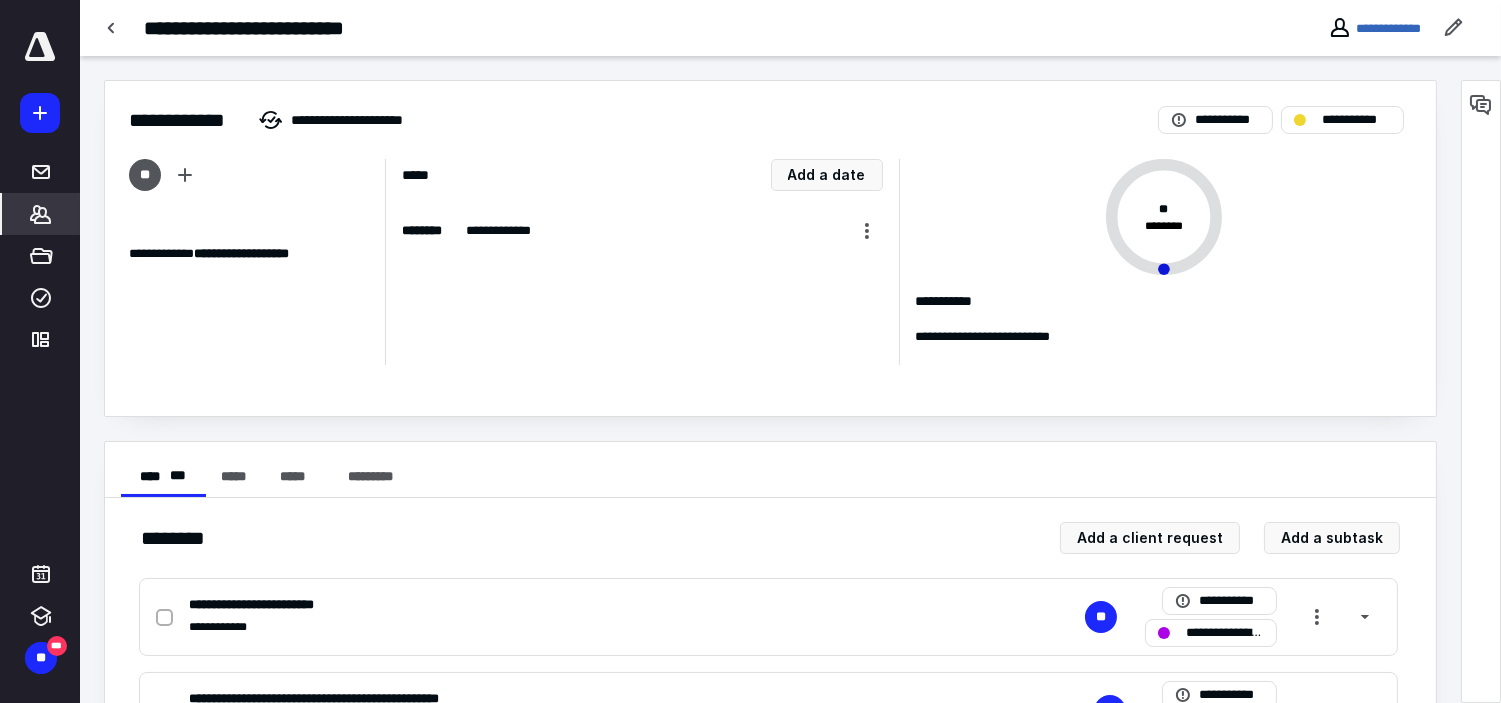 click 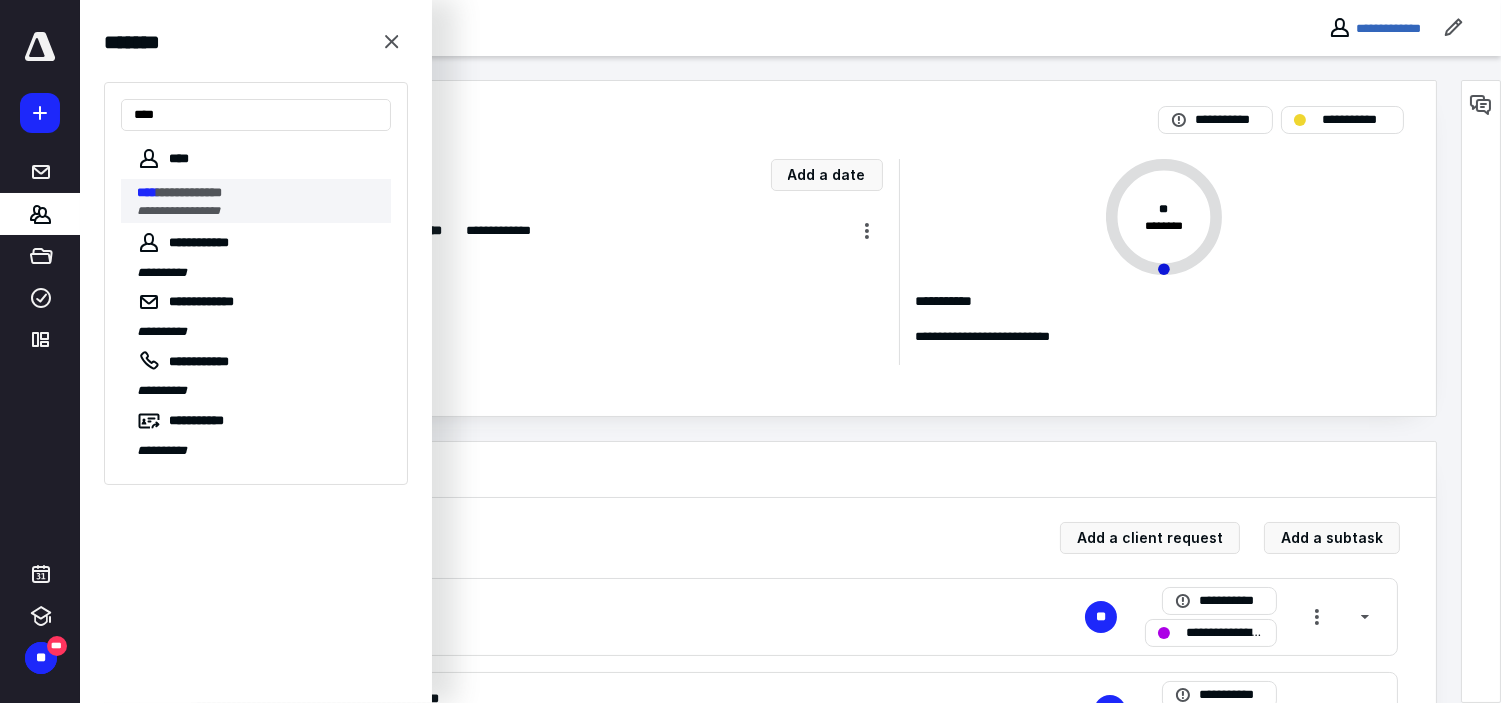 type on "****" 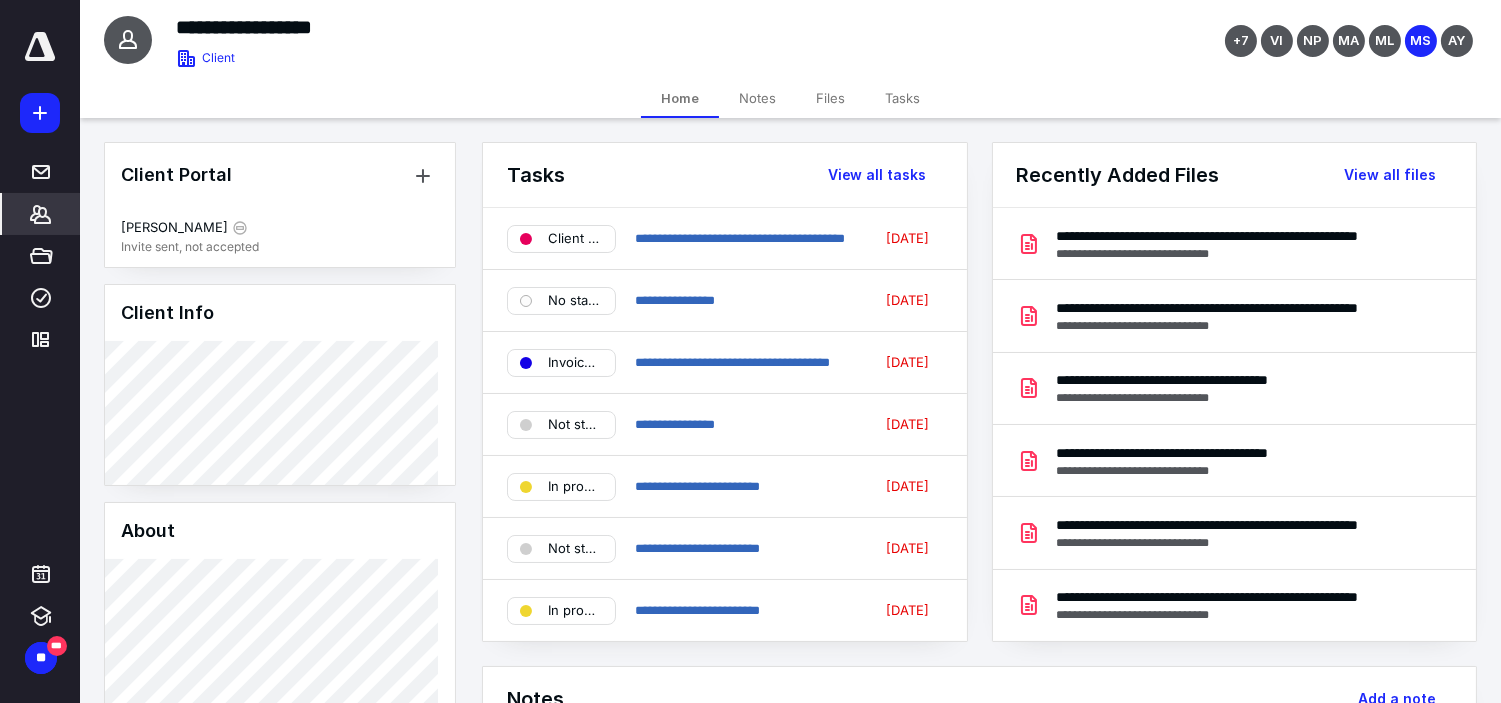 click on "Tasks" at bounding box center (902, 98) 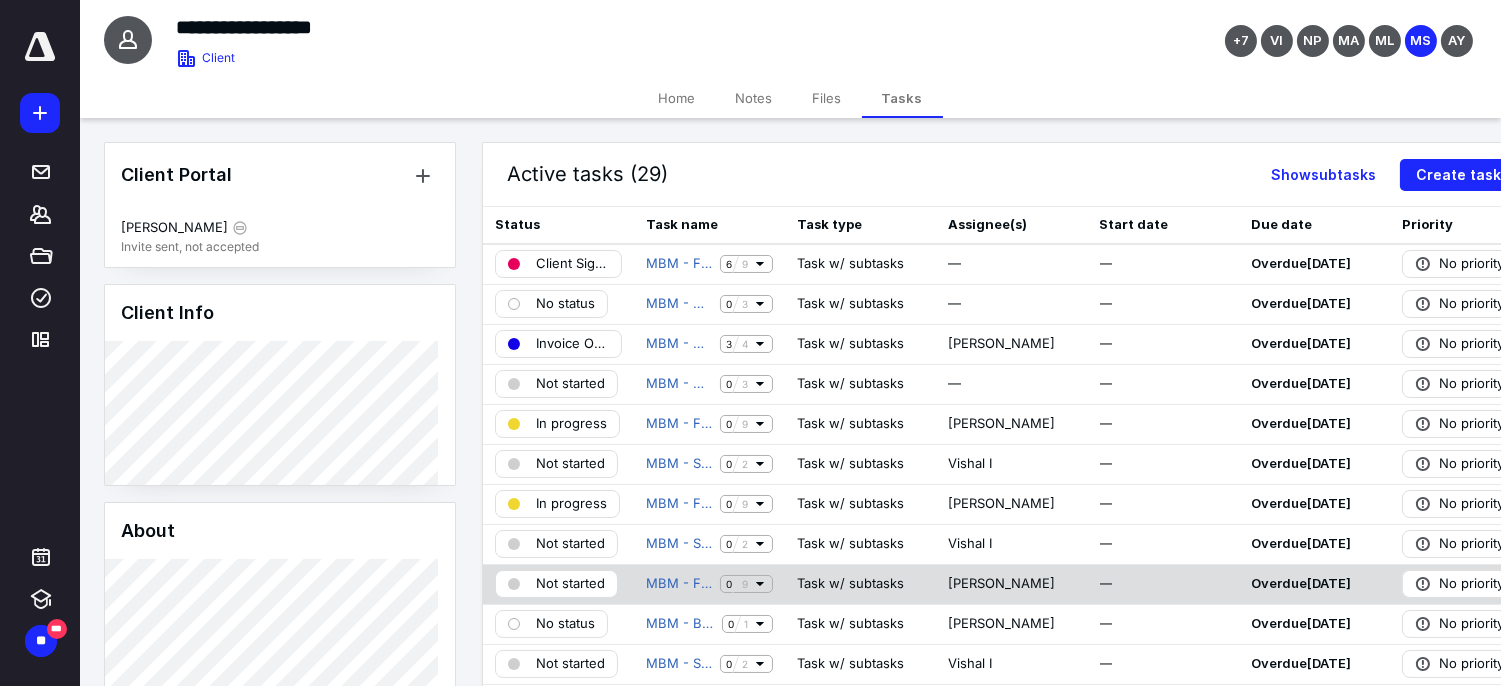 scroll, scrollTop: 111, scrollLeft: 0, axis: vertical 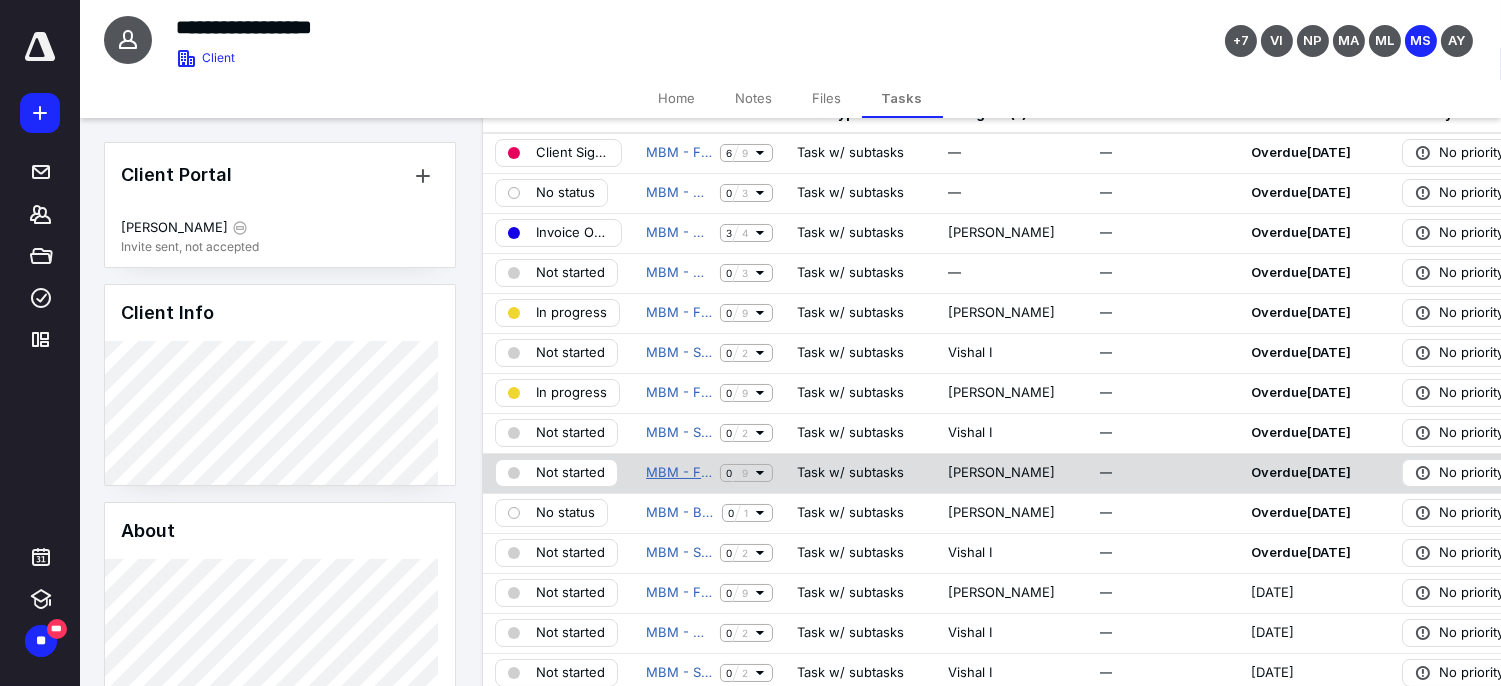 click on "MBM - Financial Reporting" at bounding box center (679, 473) 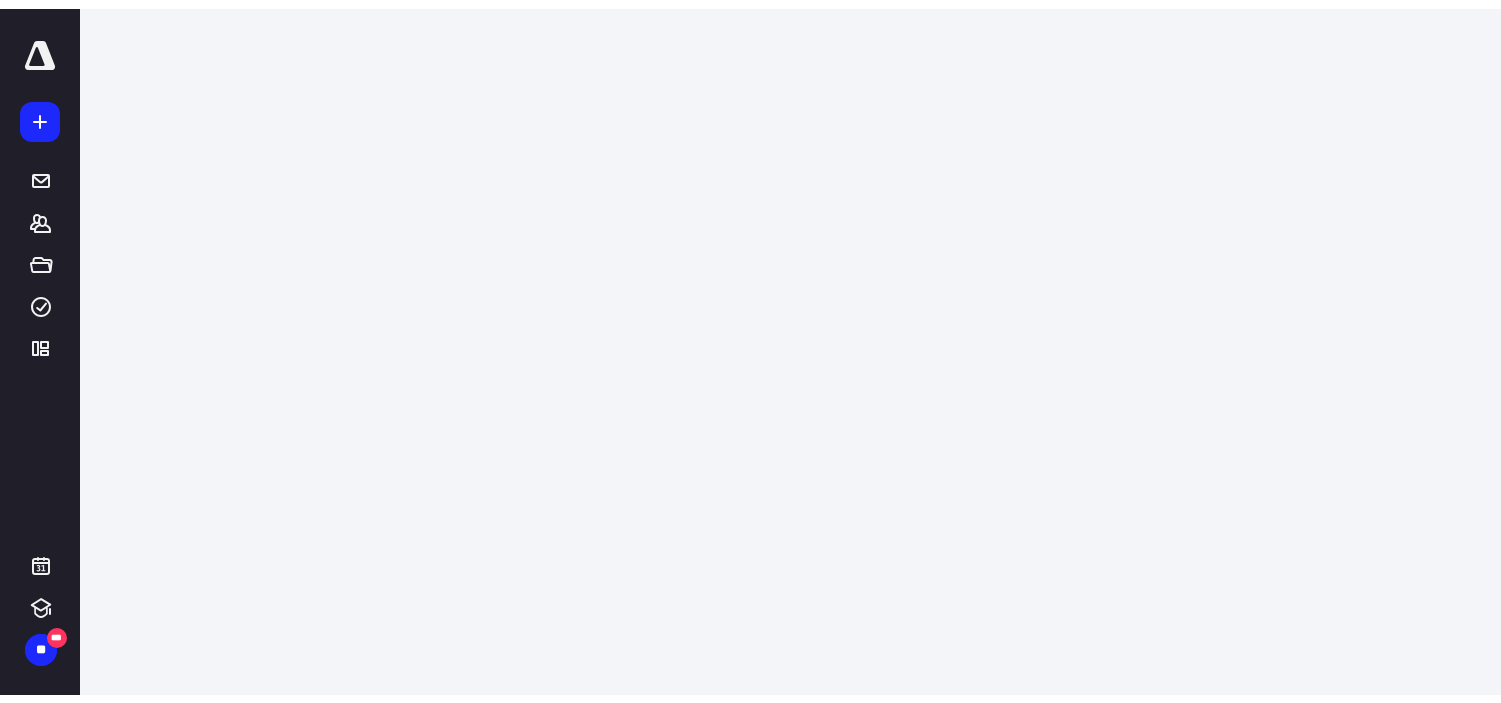 scroll, scrollTop: 0, scrollLeft: 0, axis: both 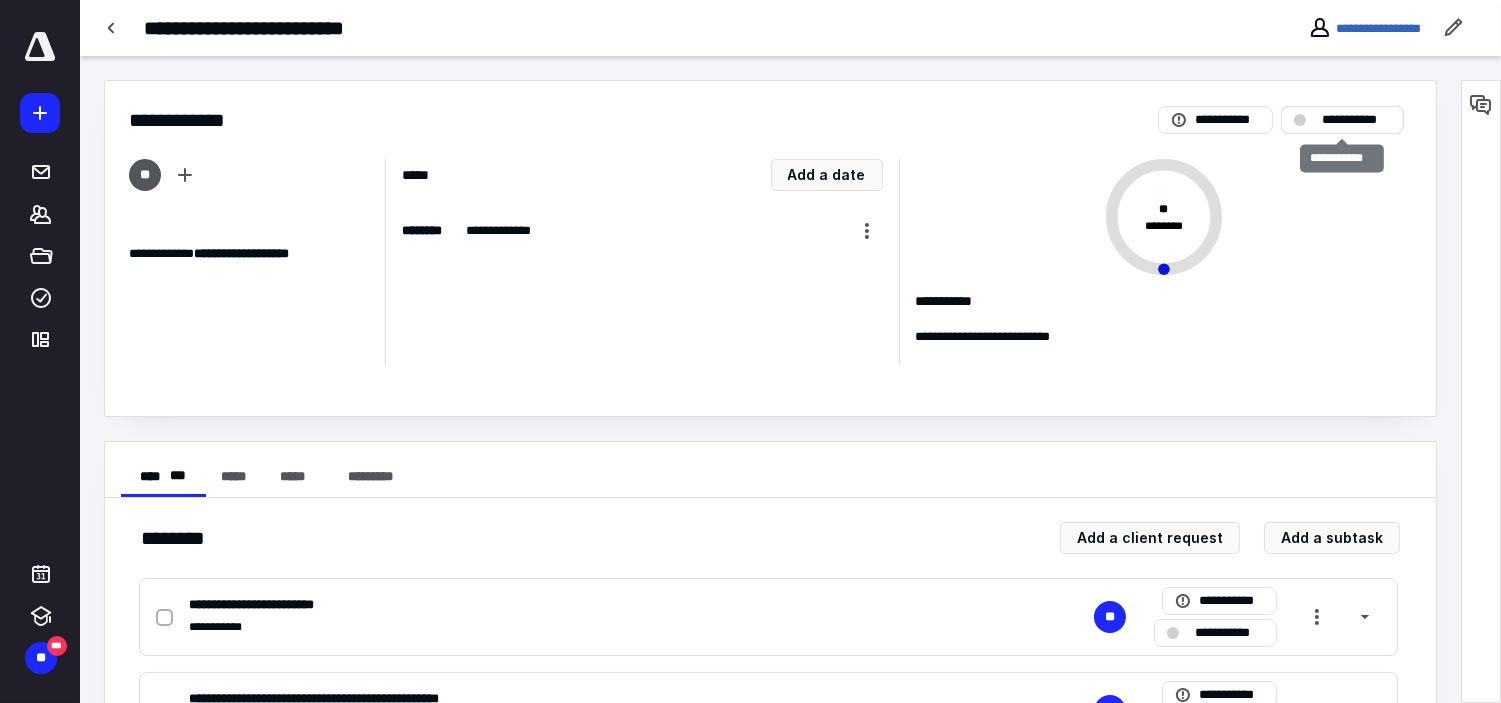 click on "**********" at bounding box center [1342, 120] 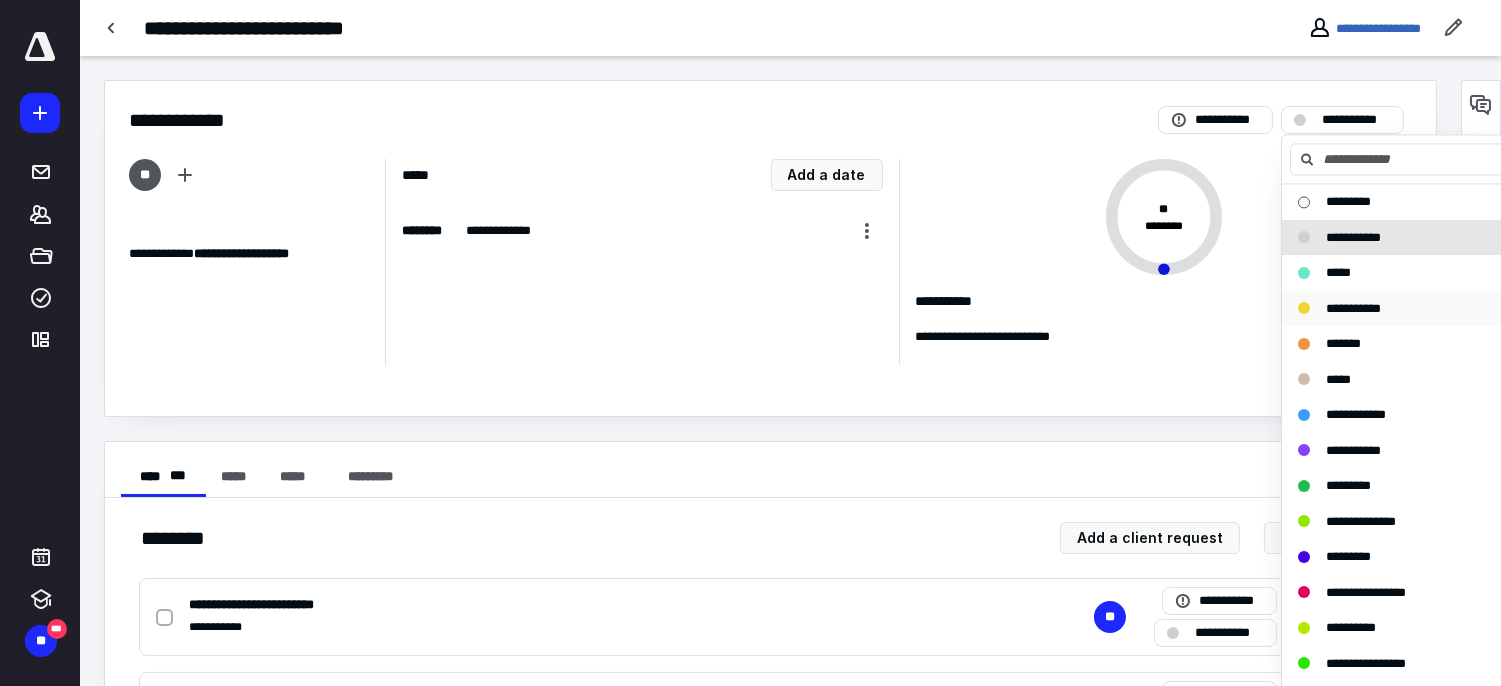 click on "**********" at bounding box center [1393, 309] 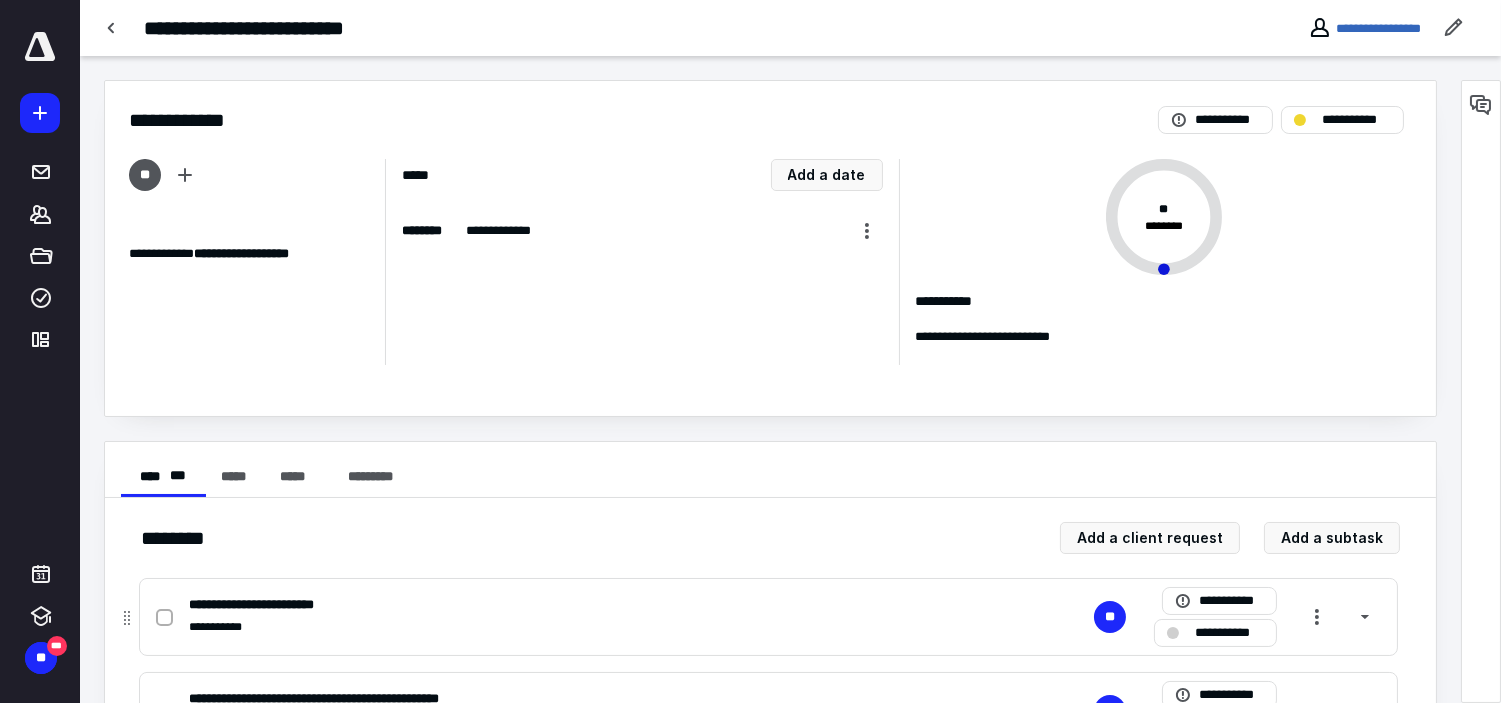 click on "**********" at bounding box center (1215, 633) 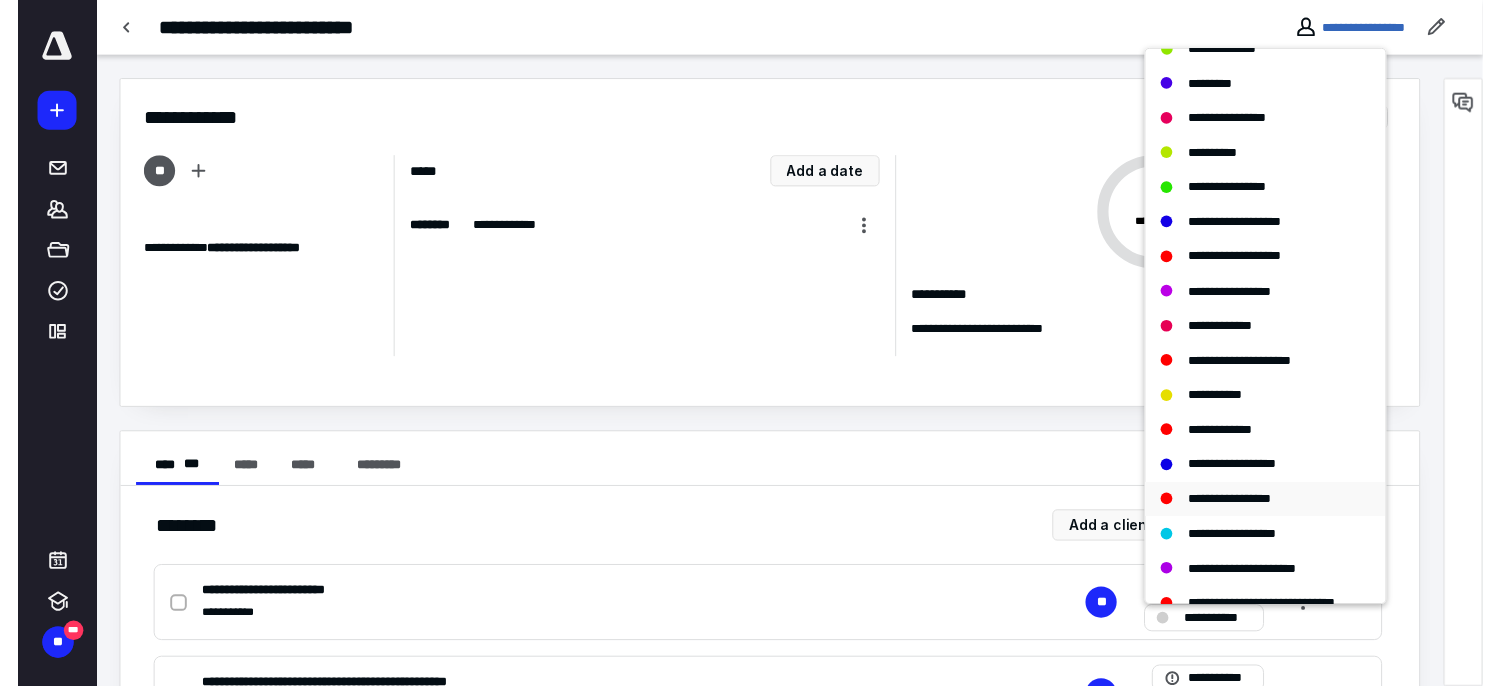 scroll, scrollTop: 437, scrollLeft: 0, axis: vertical 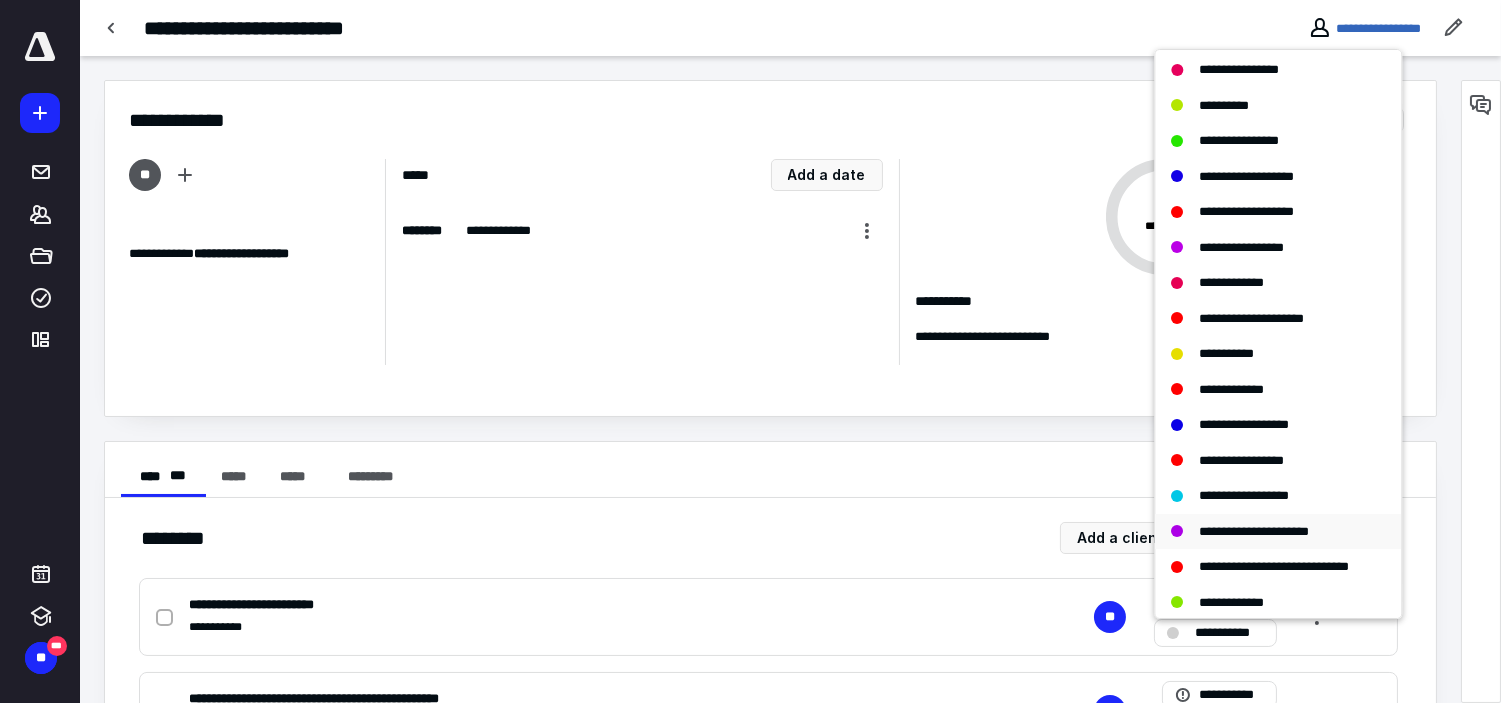 click on "**********" at bounding box center (1254, 531) 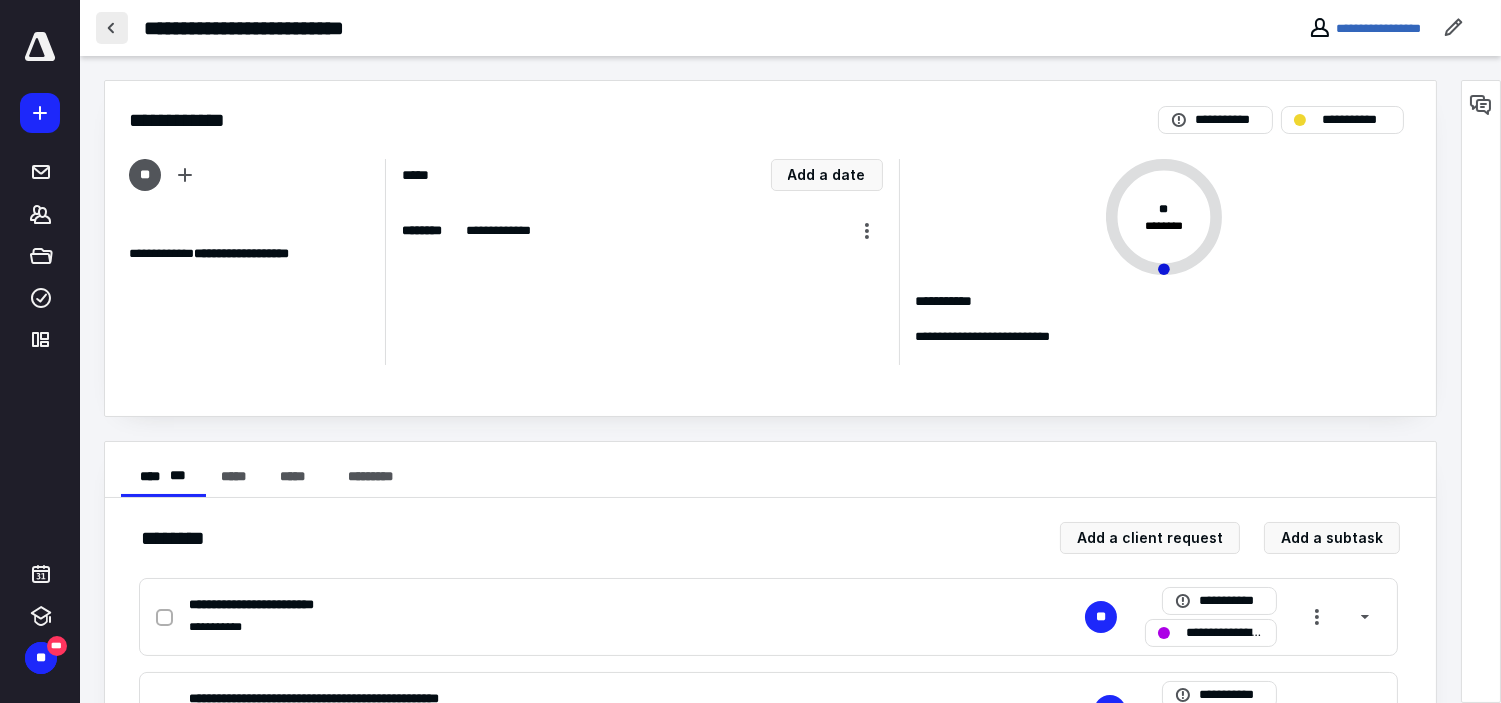 click at bounding box center (112, 28) 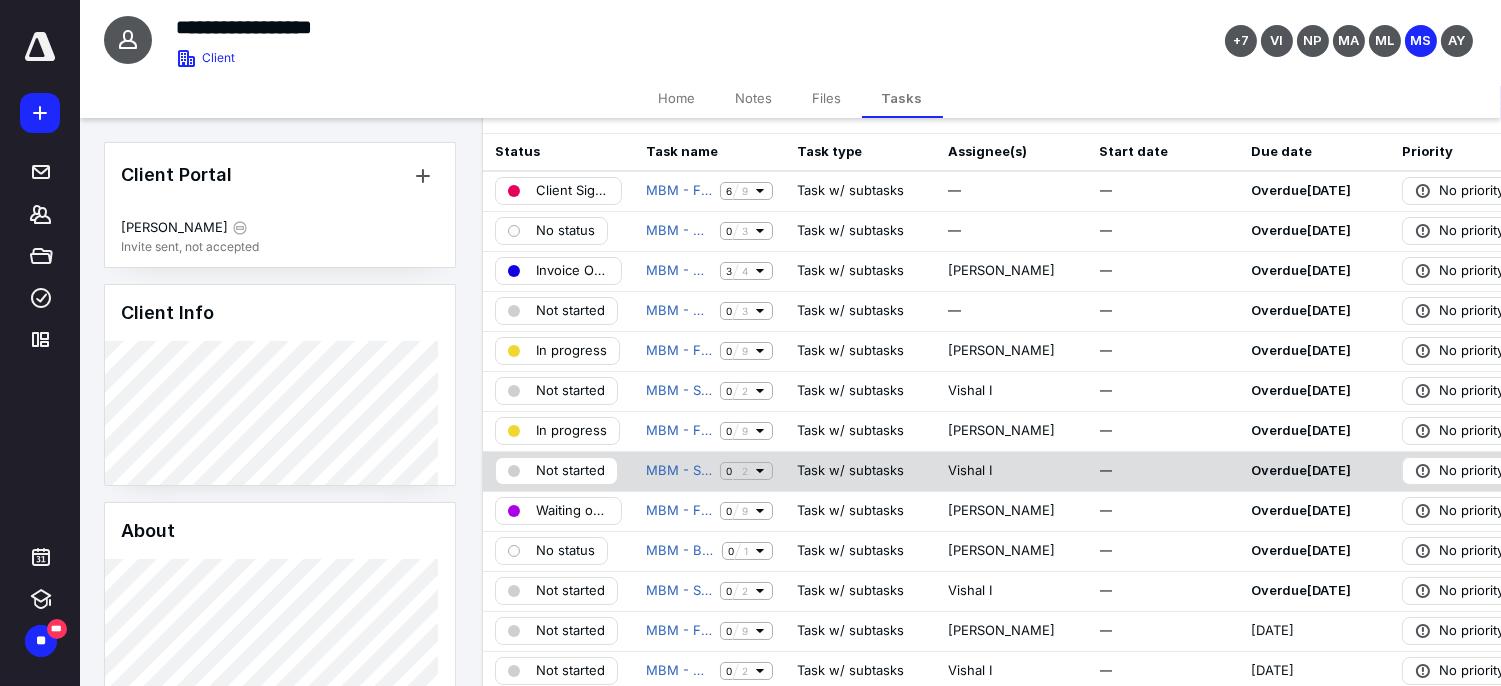 scroll, scrollTop: 111, scrollLeft: 0, axis: vertical 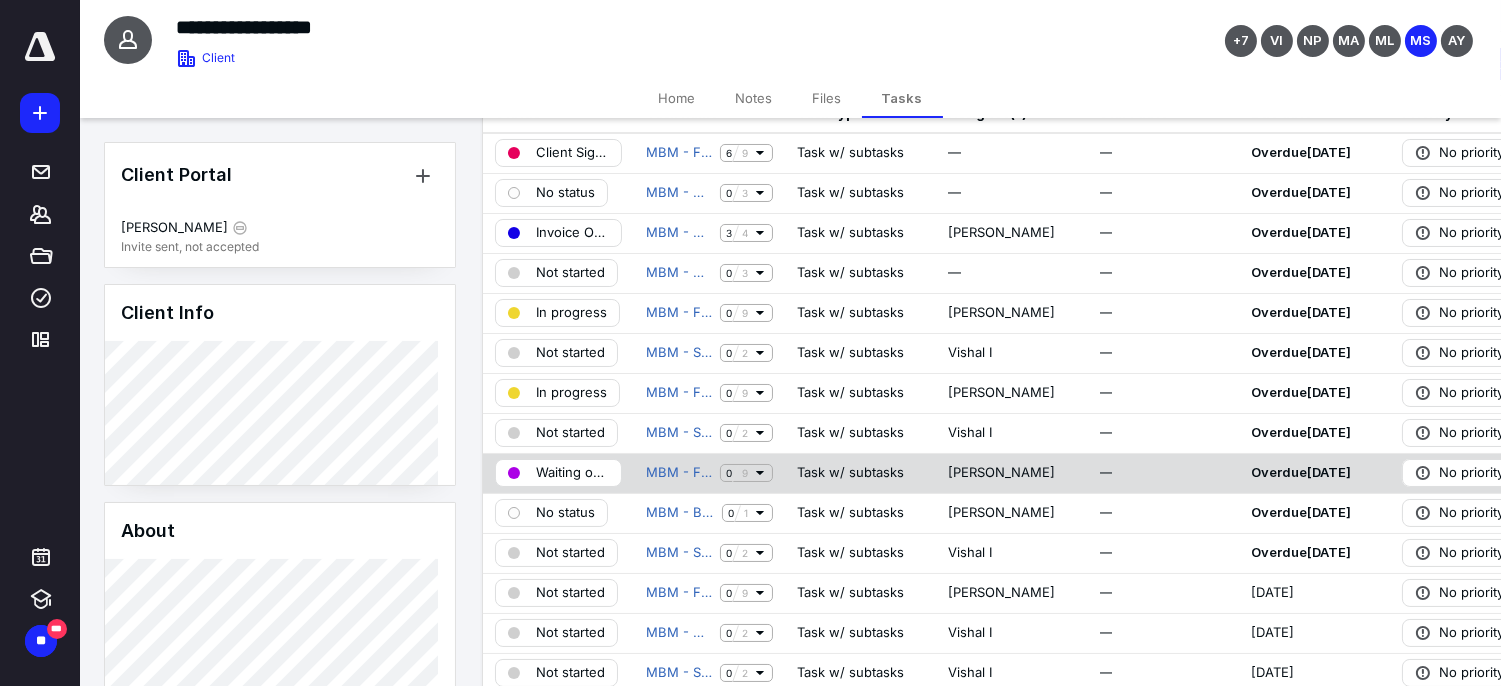 click on "Waiting on Information" at bounding box center (572, 473) 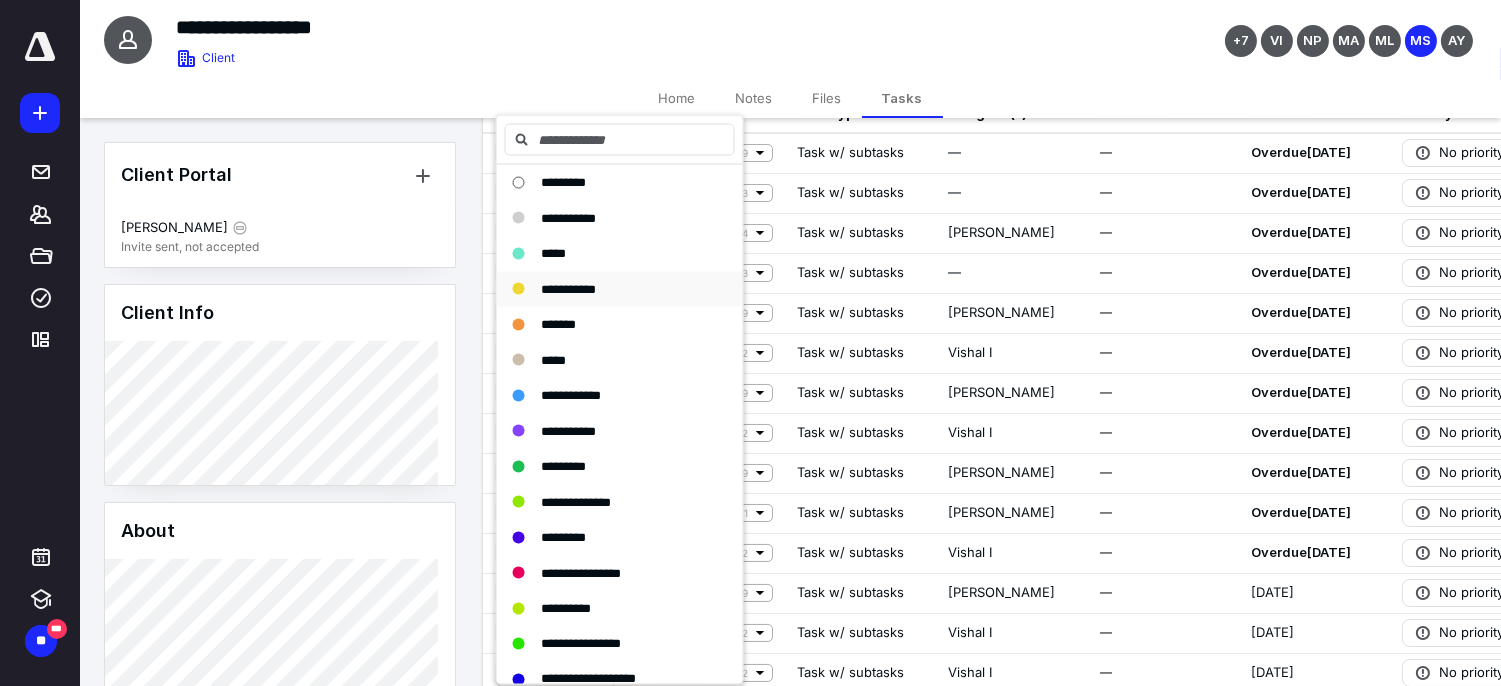 click on "**********" at bounding box center [568, 288] 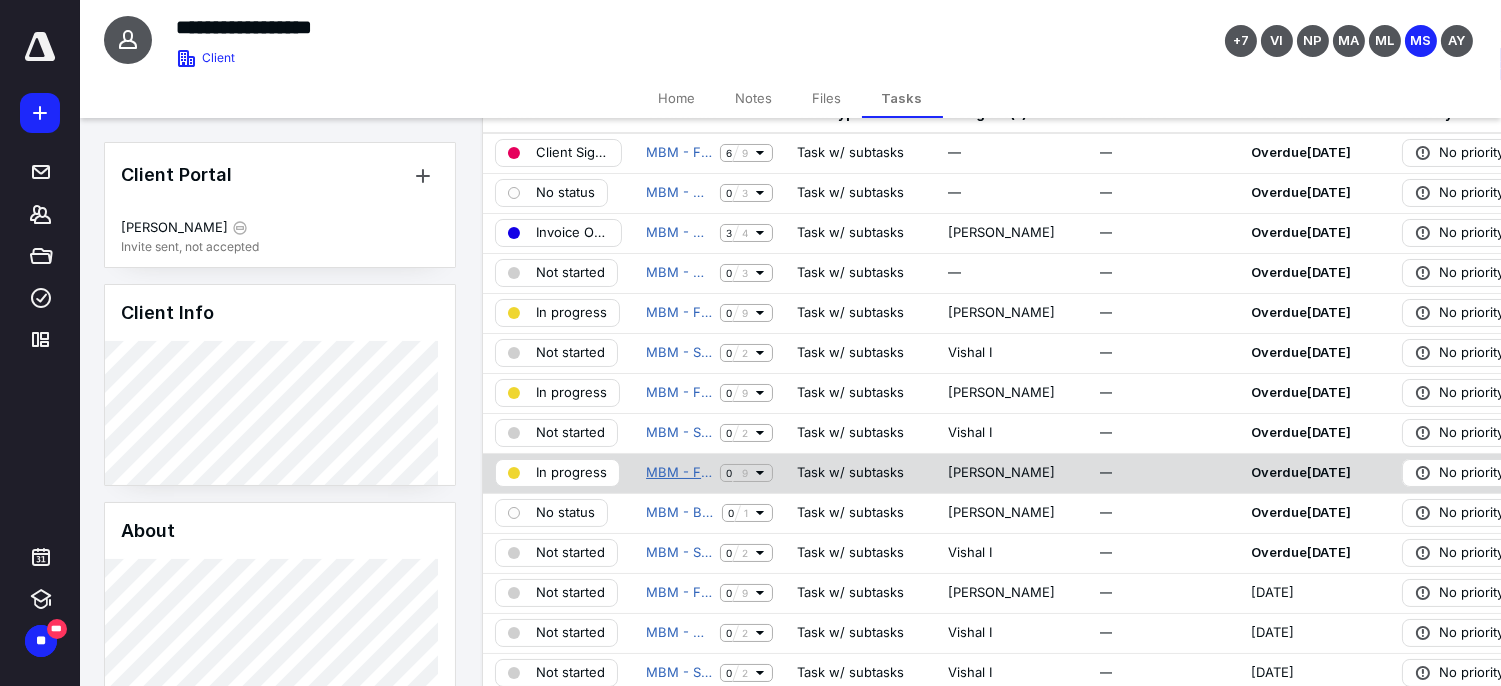 click on "MBM - Financial Reporting" at bounding box center [679, 473] 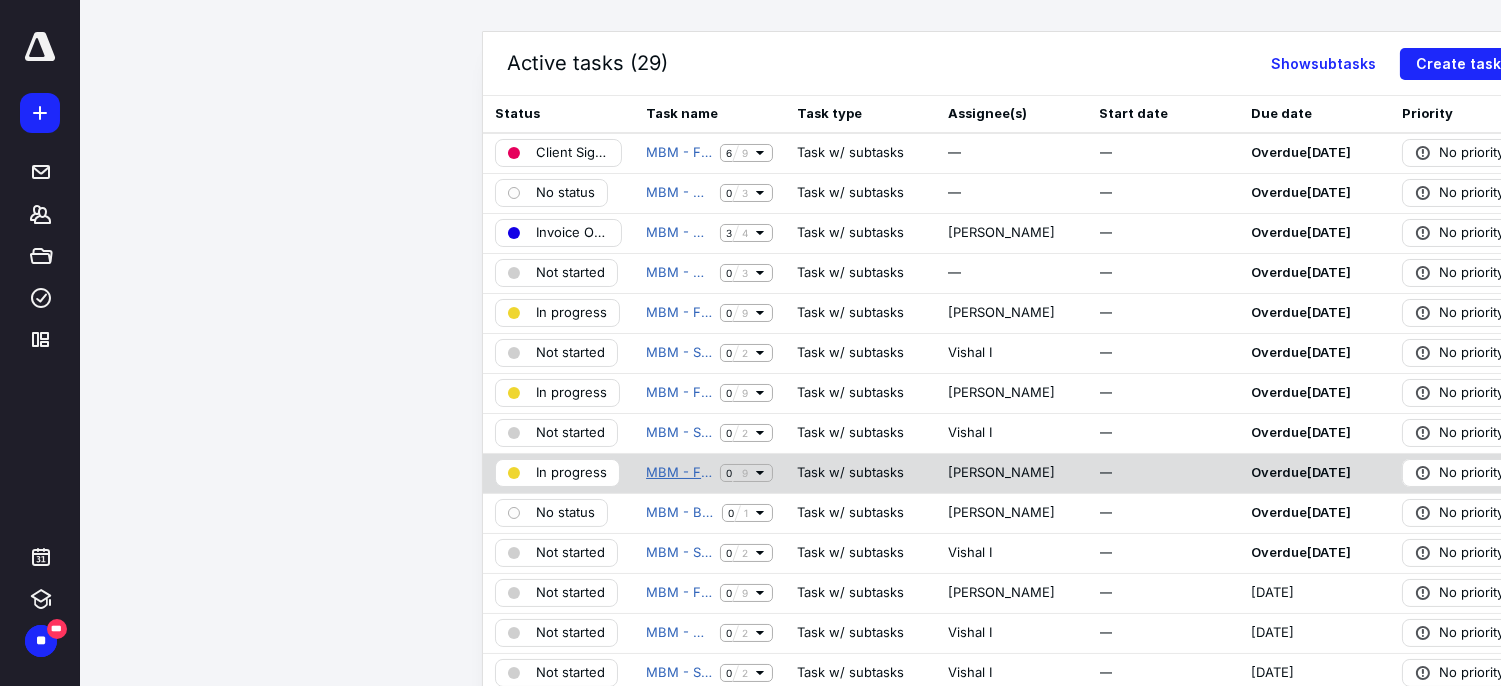 scroll, scrollTop: 0, scrollLeft: 0, axis: both 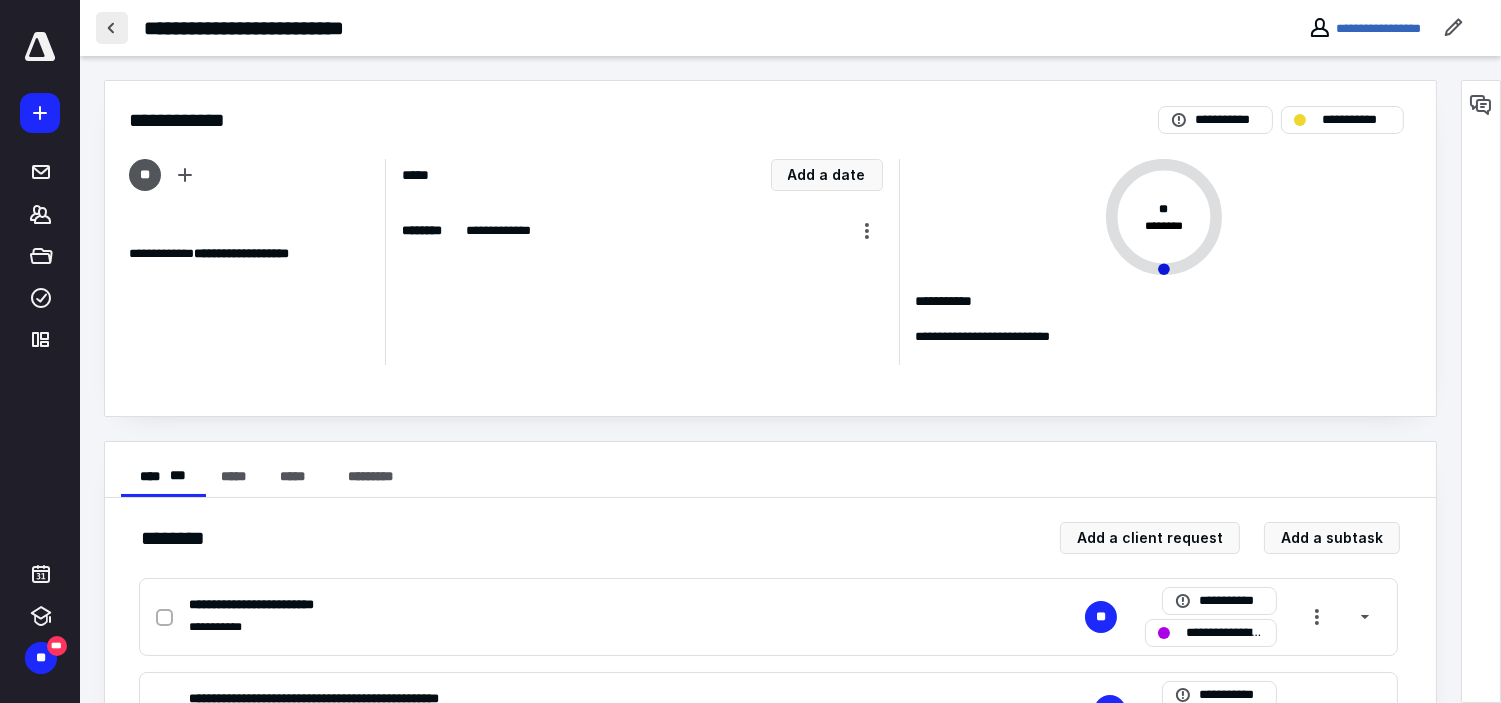 click at bounding box center (112, 28) 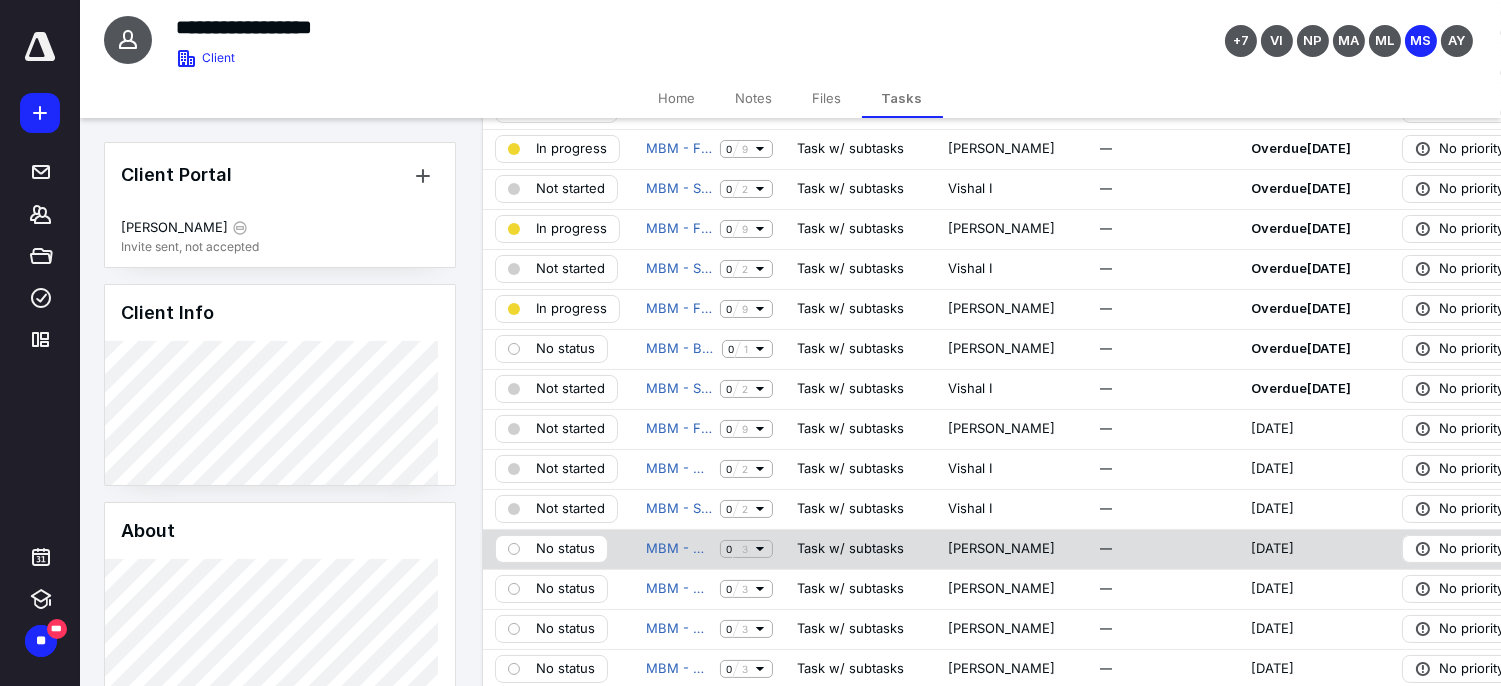 scroll, scrollTop: 333, scrollLeft: 0, axis: vertical 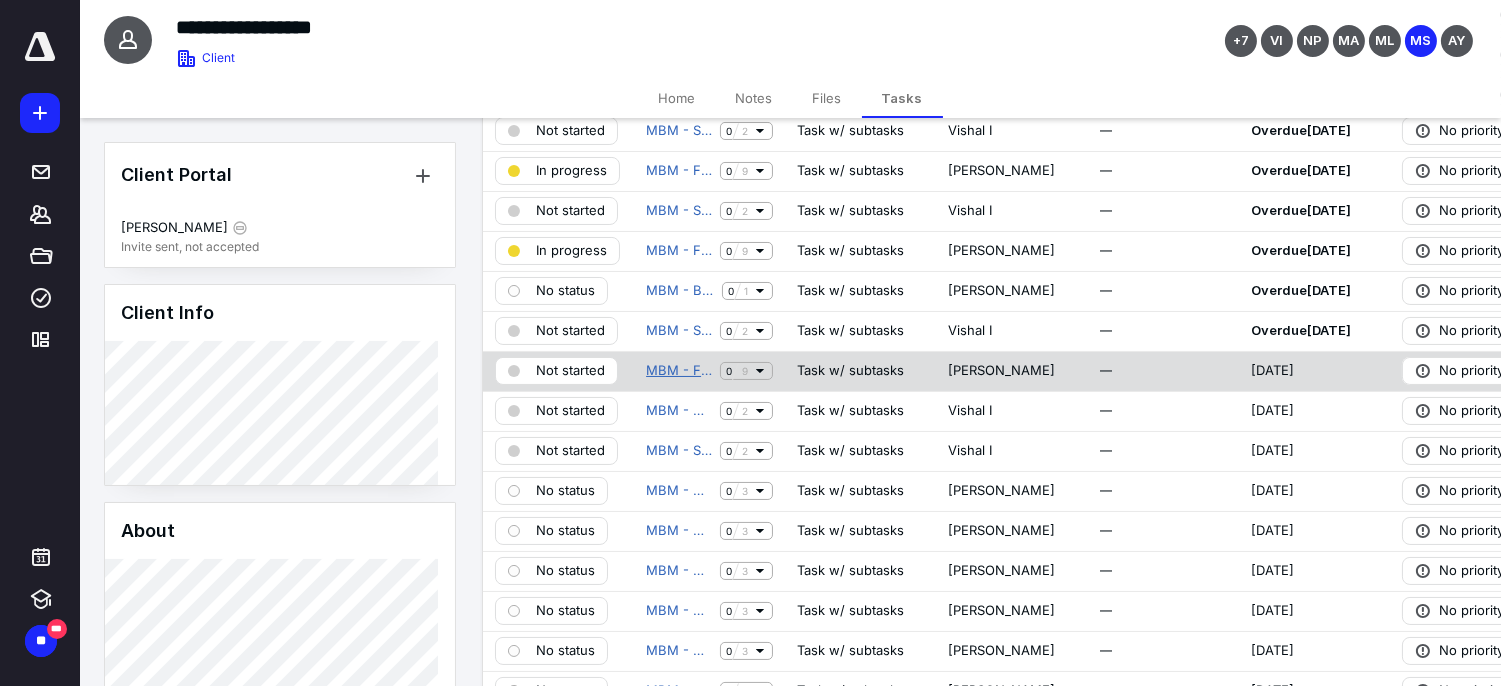click on "MBM - Financial Reporting" at bounding box center [679, 371] 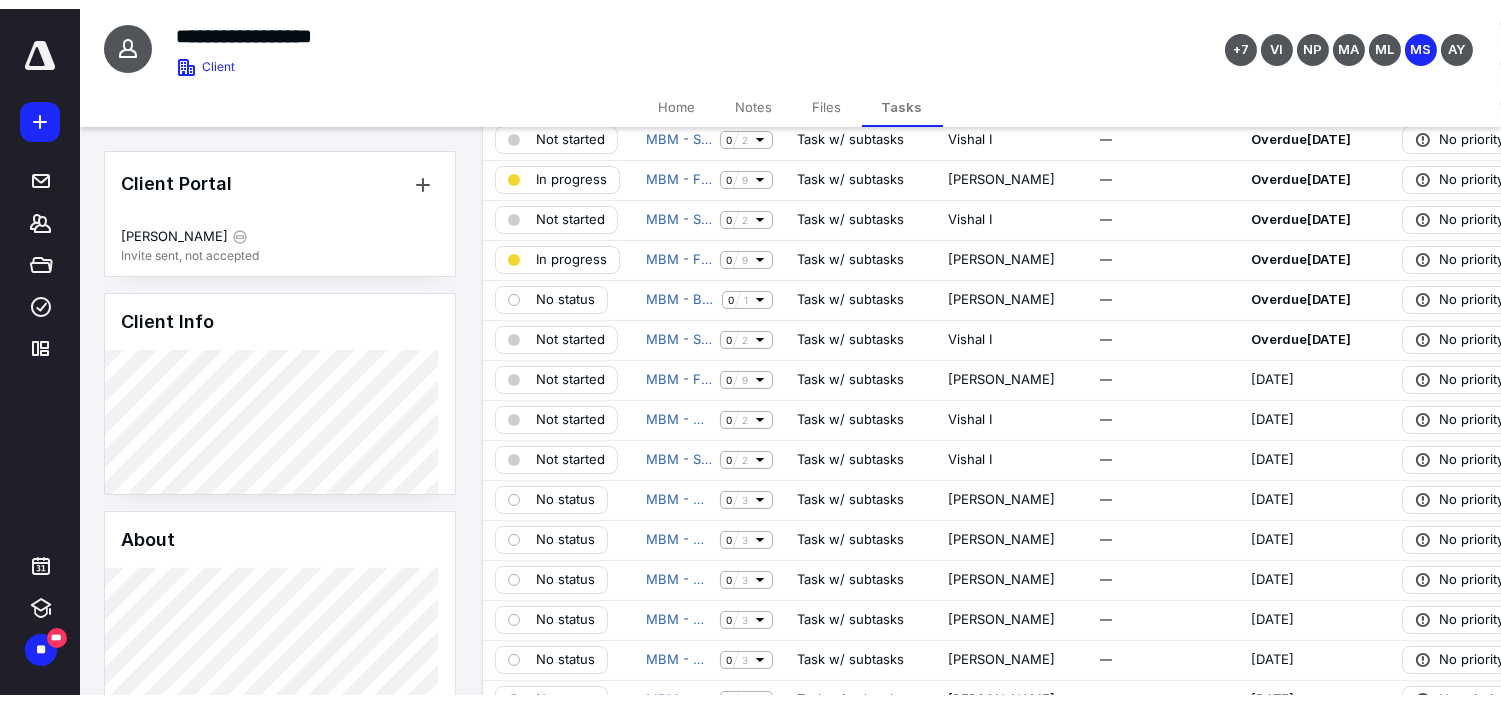 scroll, scrollTop: 0, scrollLeft: 0, axis: both 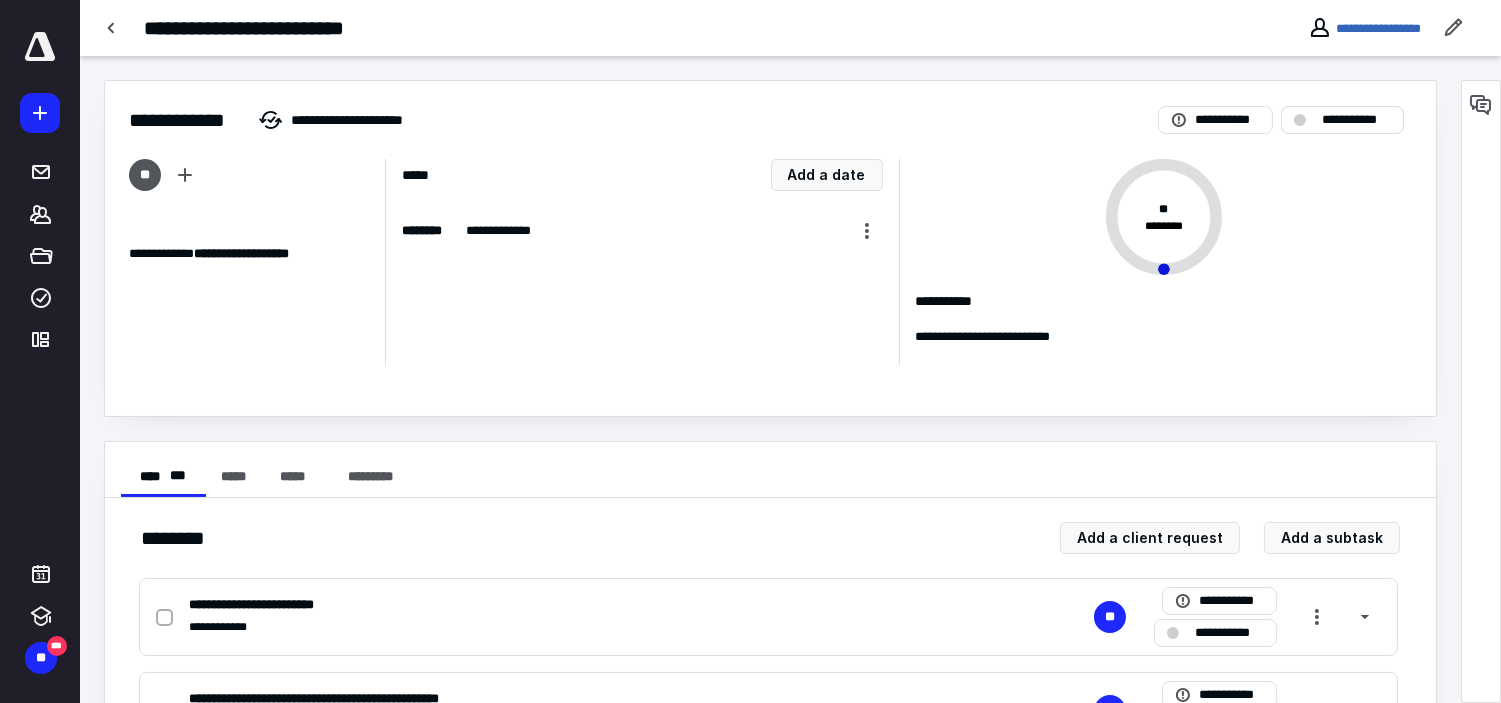 click on "**********" at bounding box center [1342, 120] 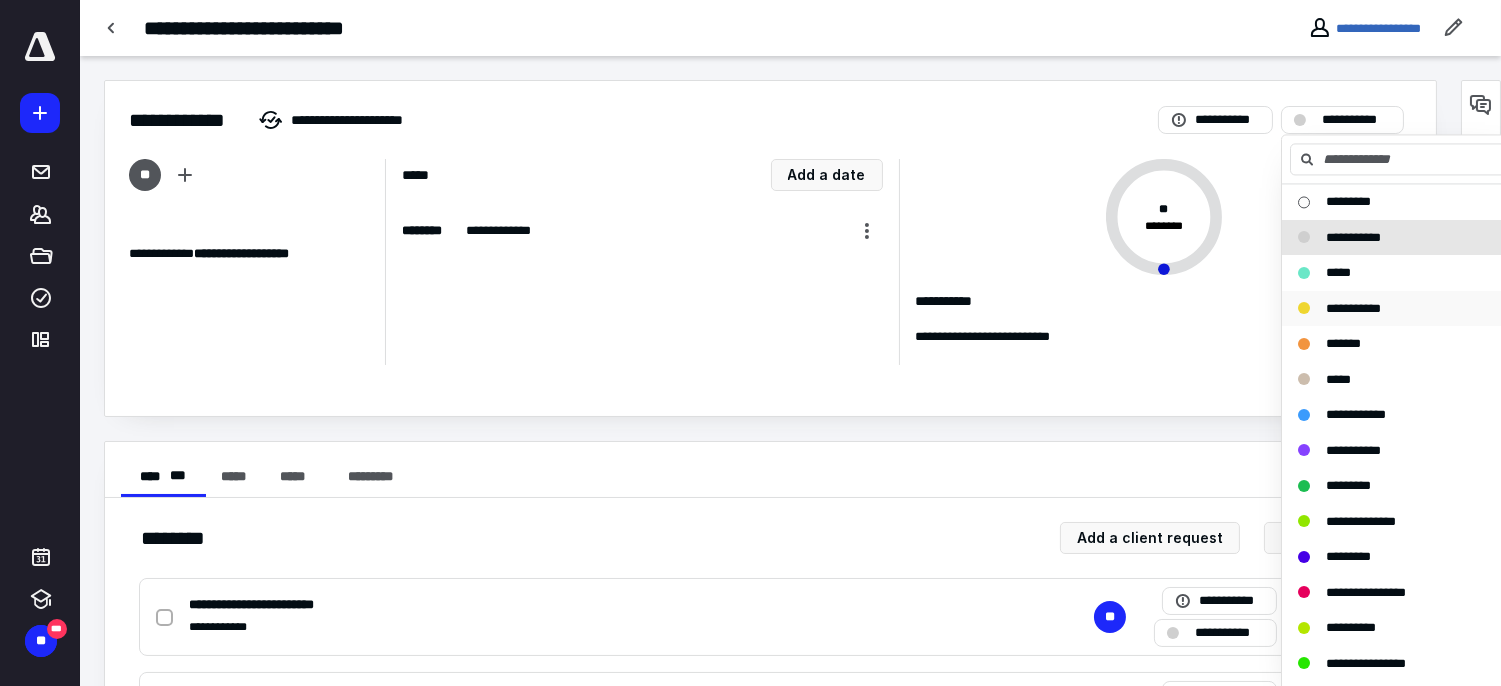 click on "**********" at bounding box center [1393, 309] 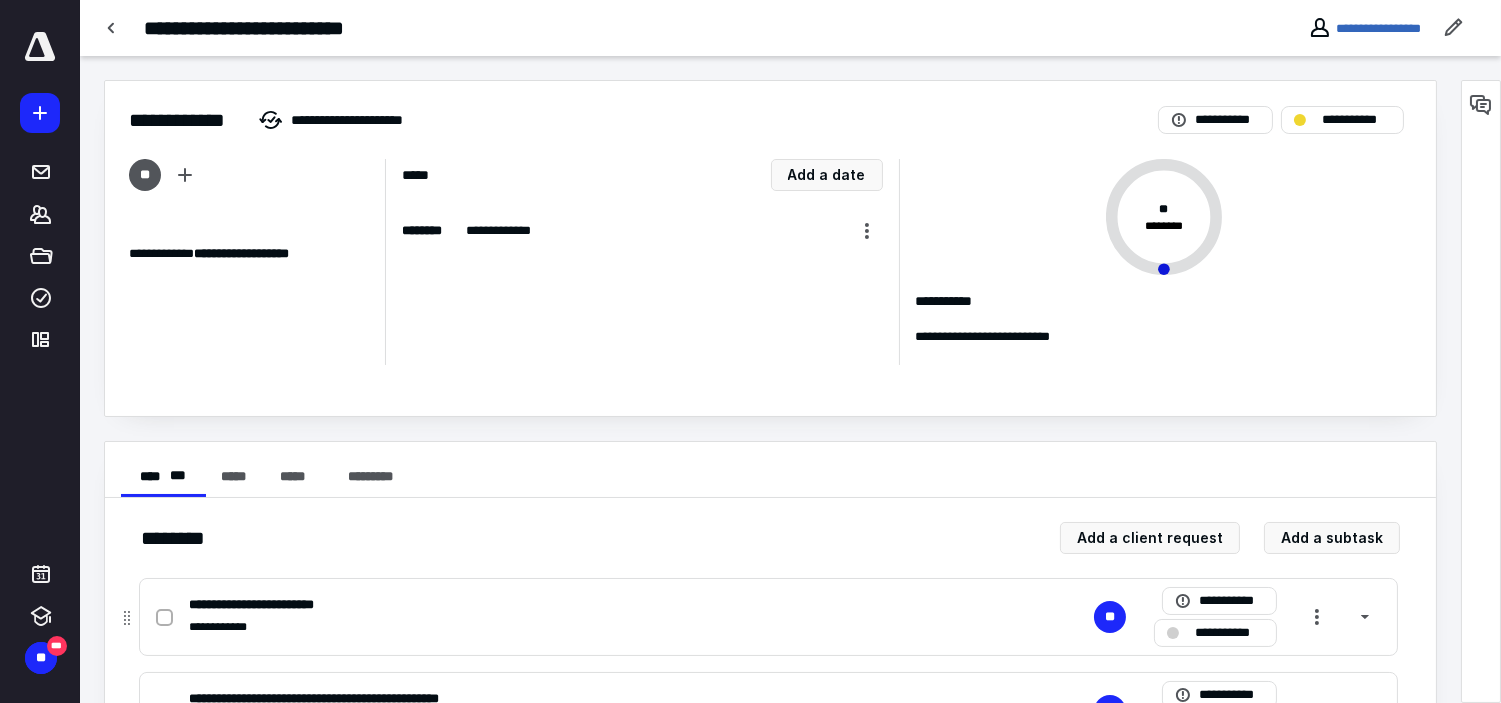 drag, startPoint x: 1211, startPoint y: 632, endPoint x: 1217, endPoint y: 623, distance: 10.816654 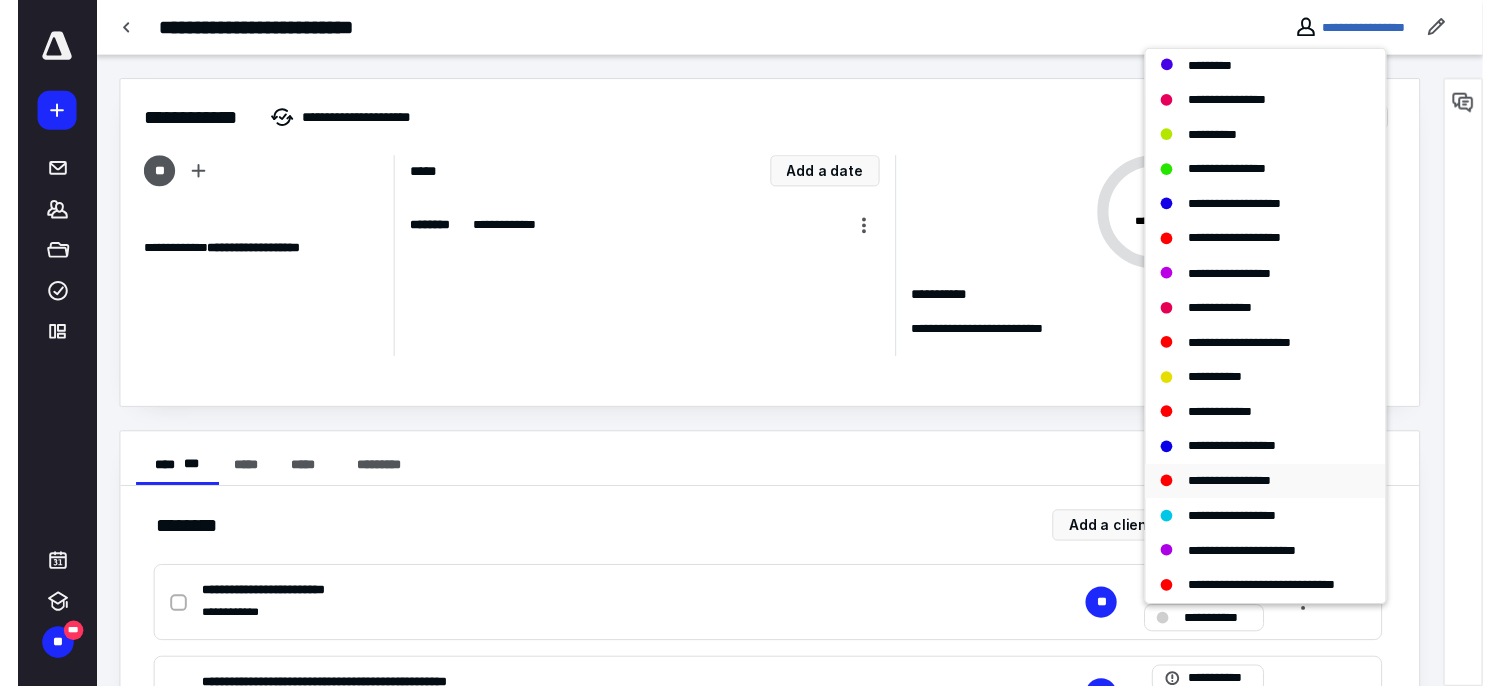 scroll, scrollTop: 437, scrollLeft: 0, axis: vertical 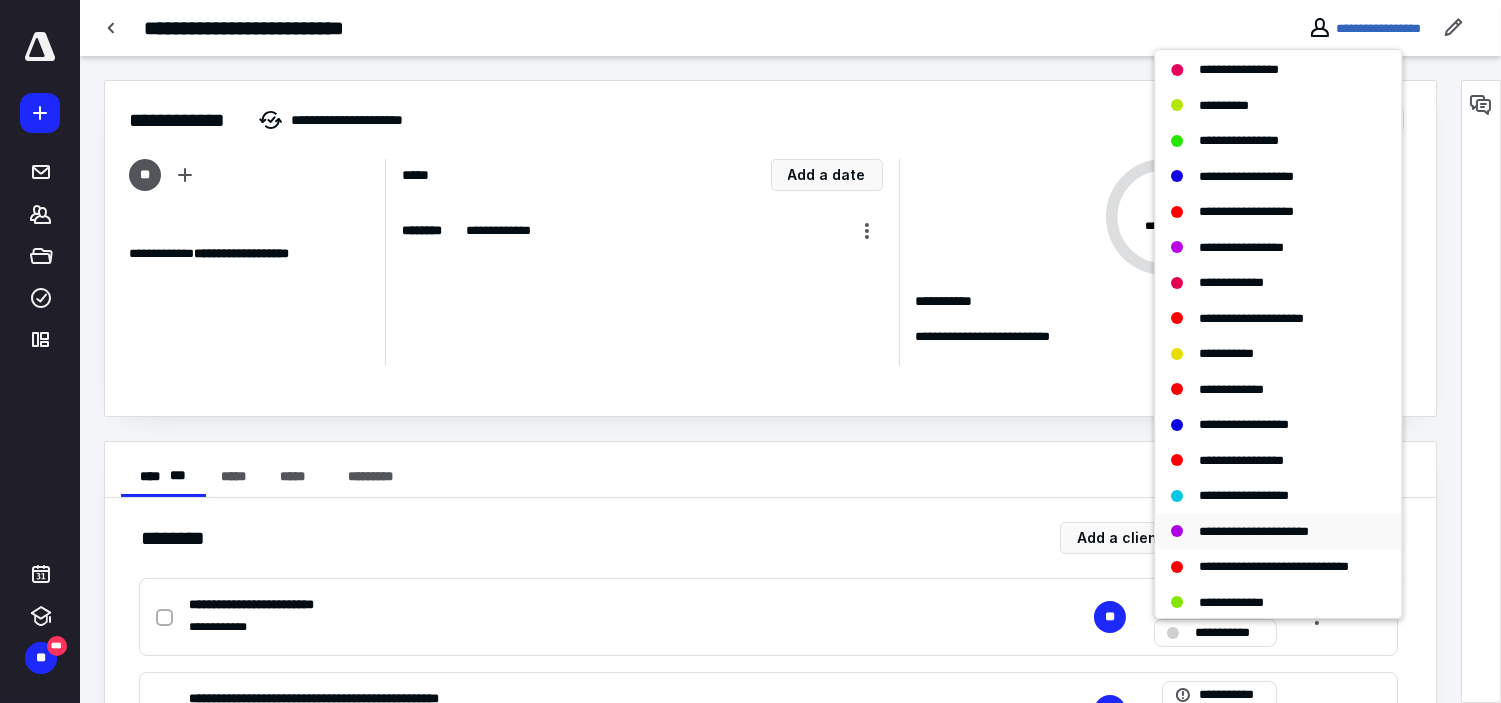 click on "**********" at bounding box center [1254, 531] 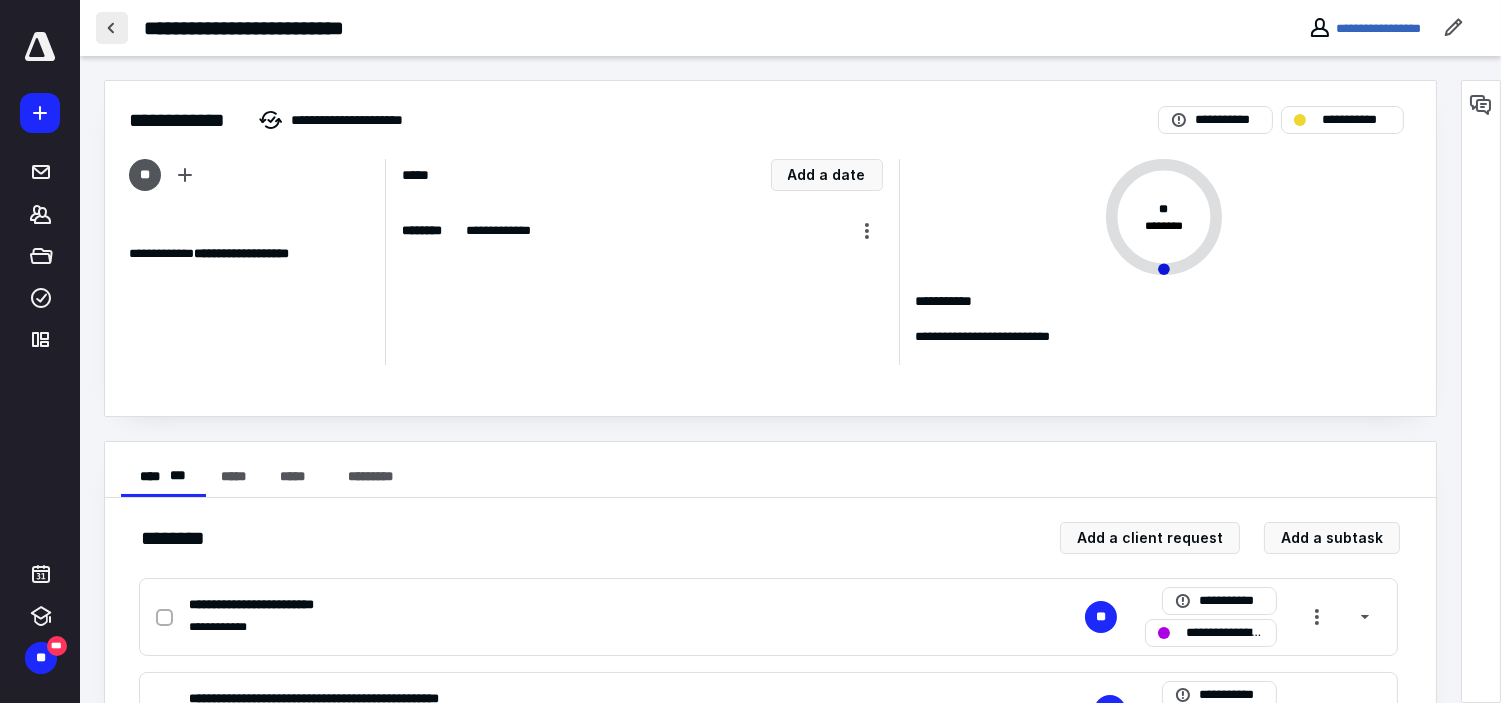 click at bounding box center [112, 28] 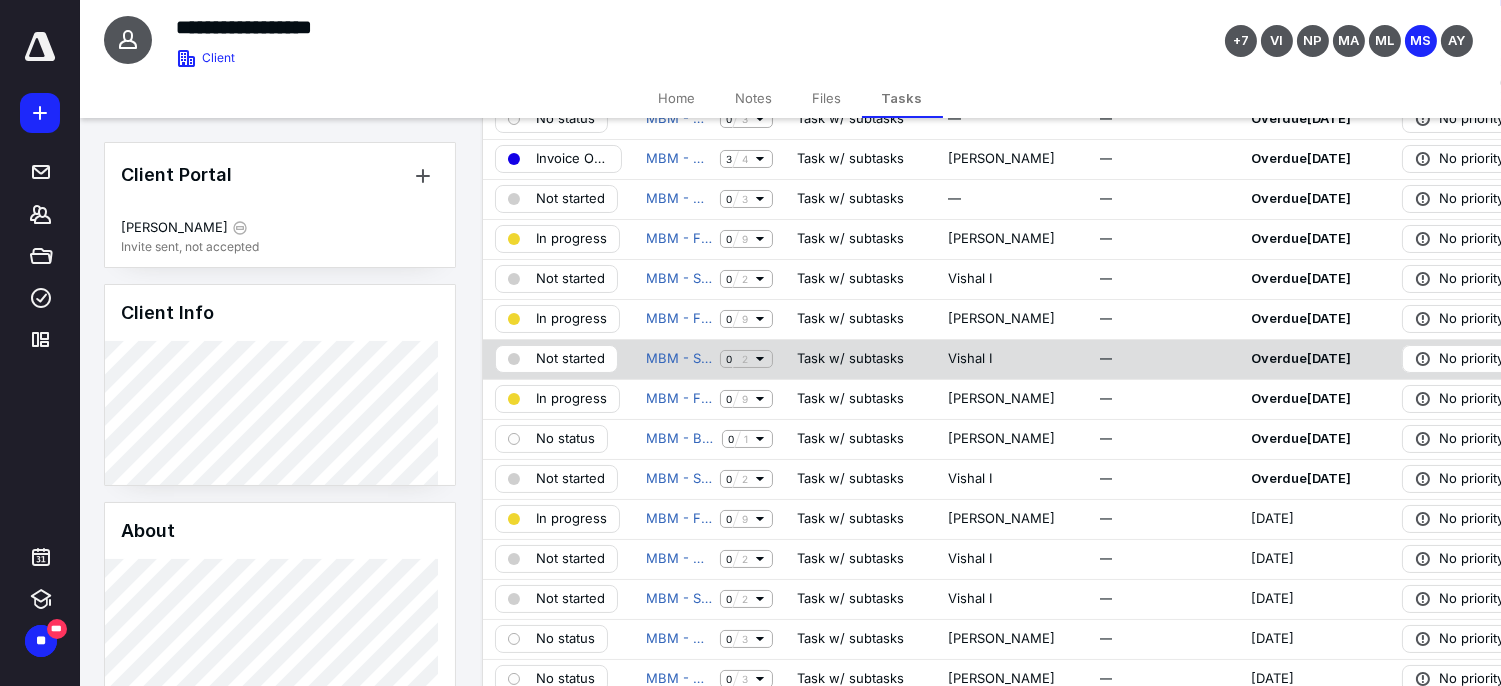 scroll, scrollTop: 222, scrollLeft: 0, axis: vertical 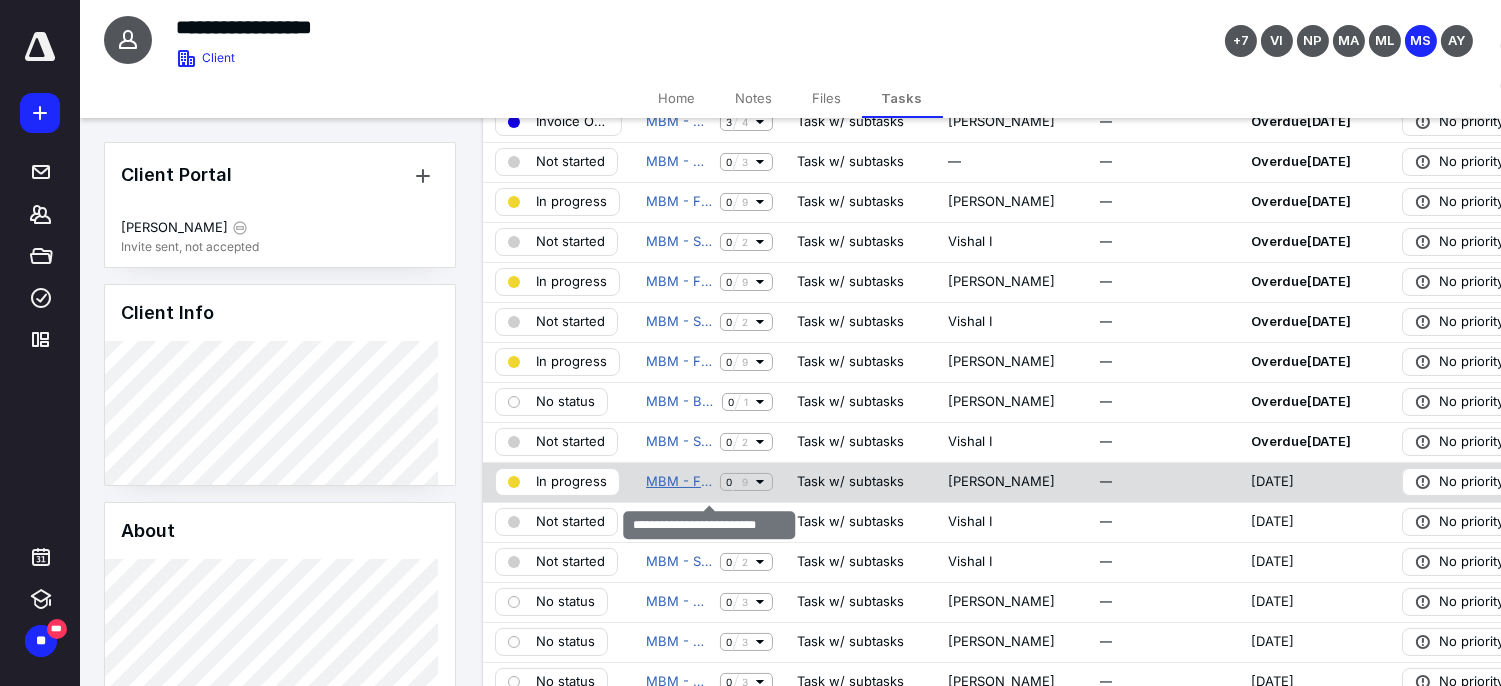 click on "MBM - Financial Reporting" at bounding box center (679, 482) 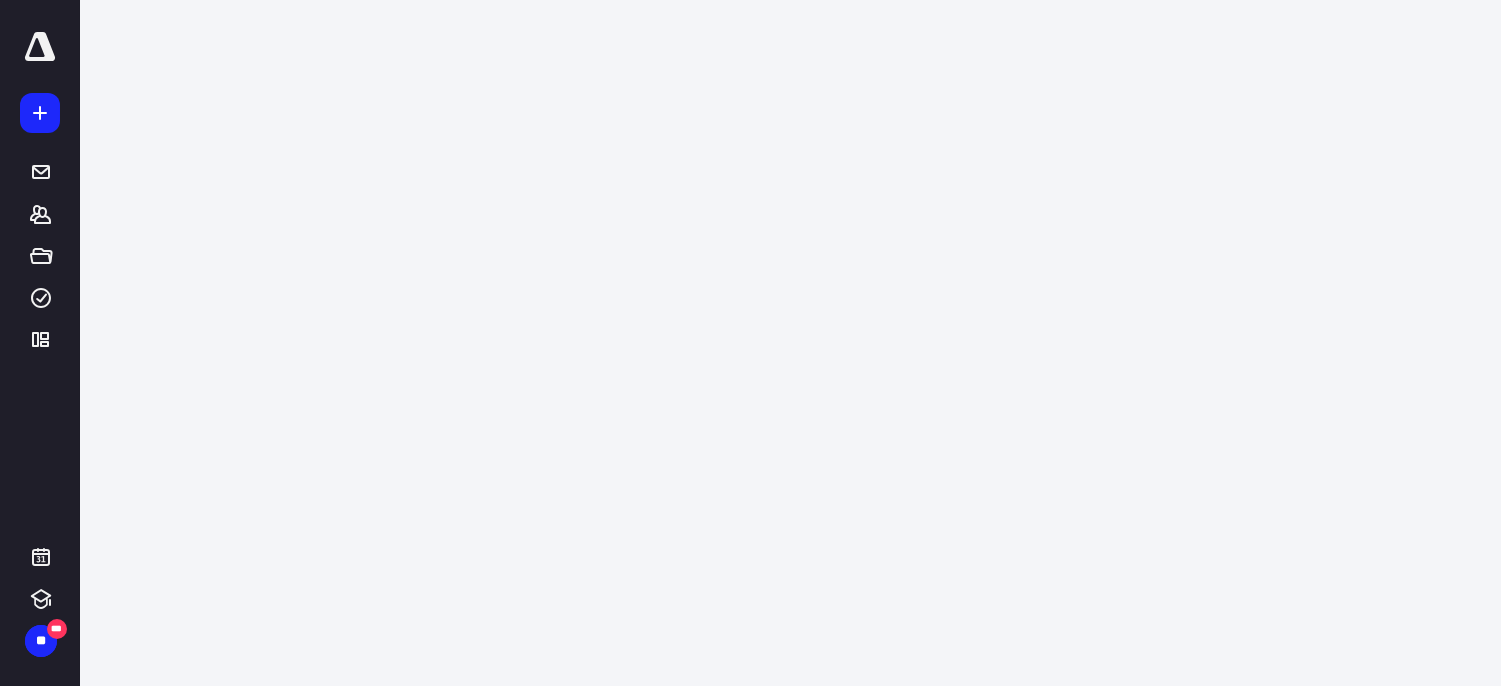 scroll, scrollTop: 0, scrollLeft: 0, axis: both 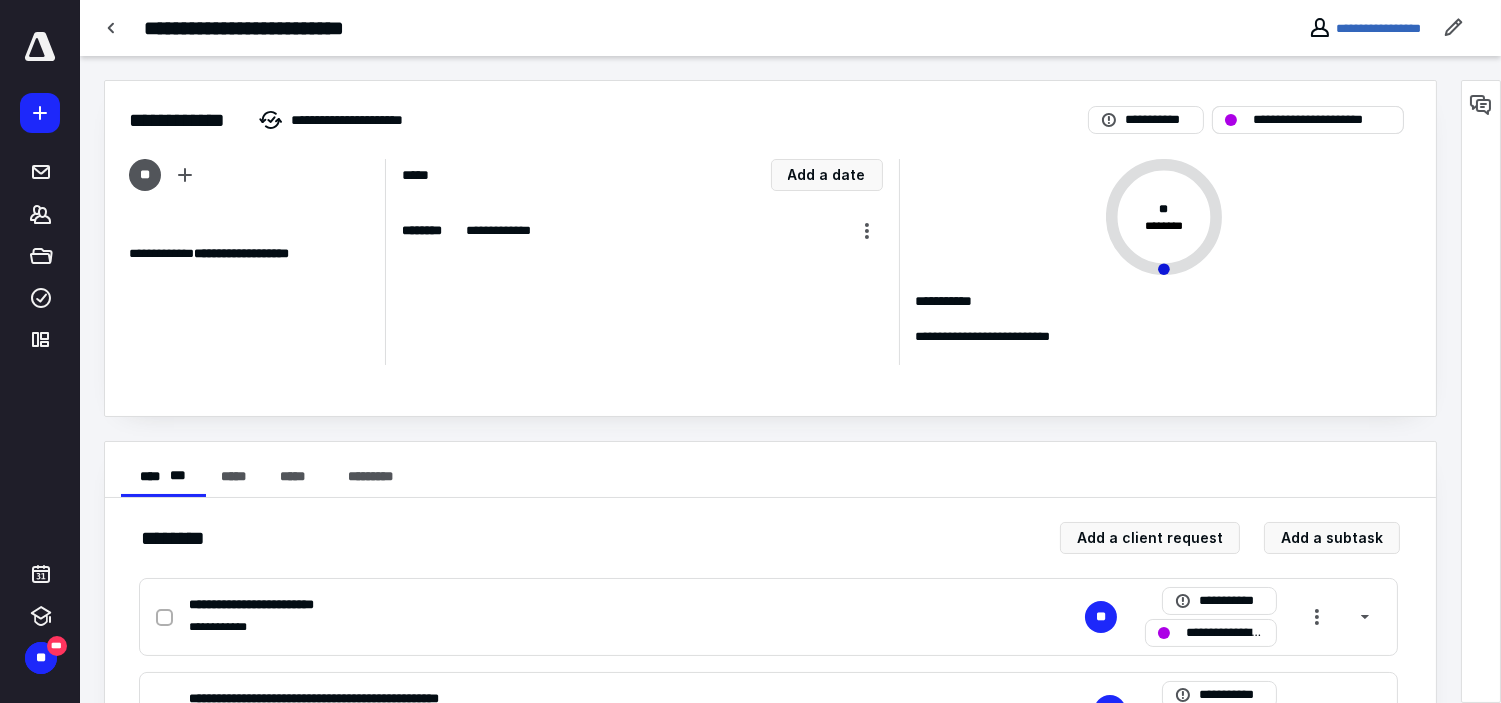 click on "**********" at bounding box center [1308, 120] 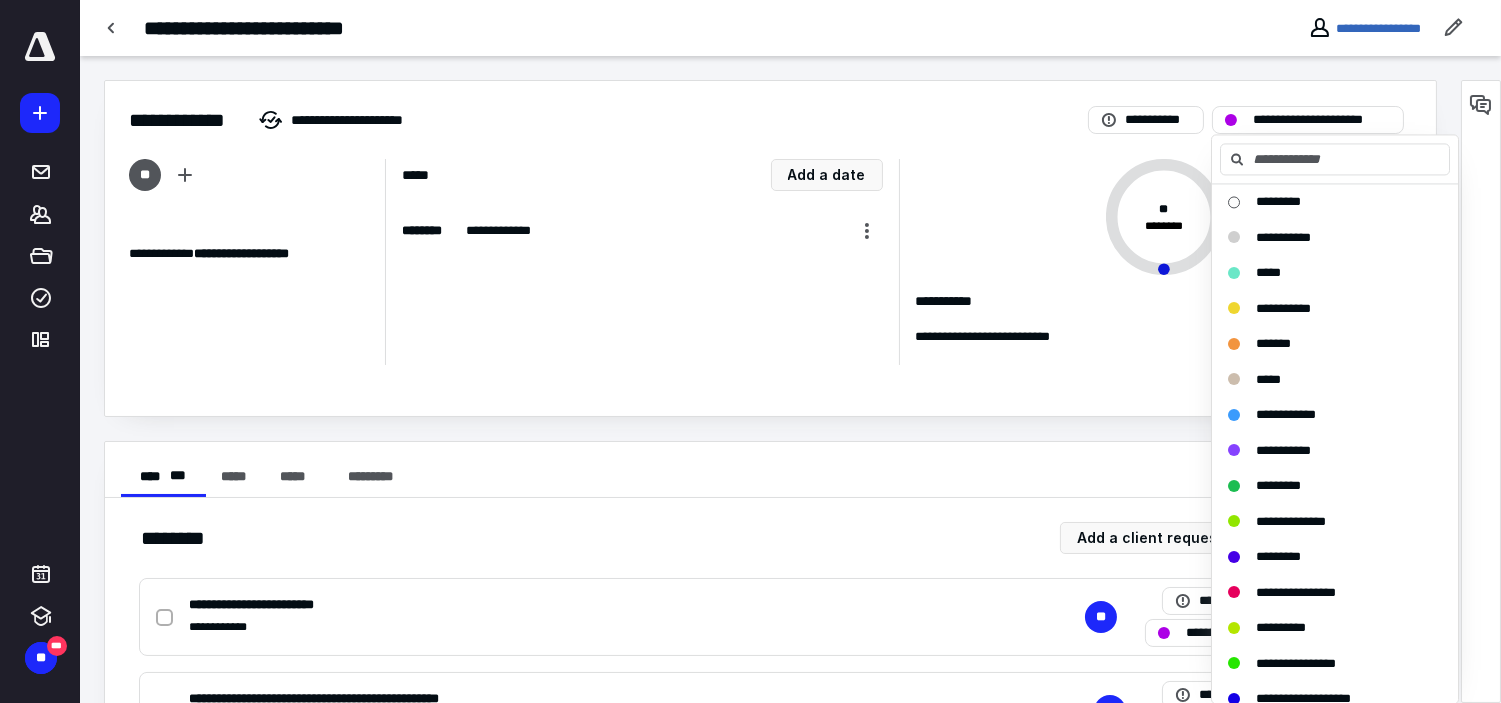 click on "**********" at bounding box center (1283, 308) 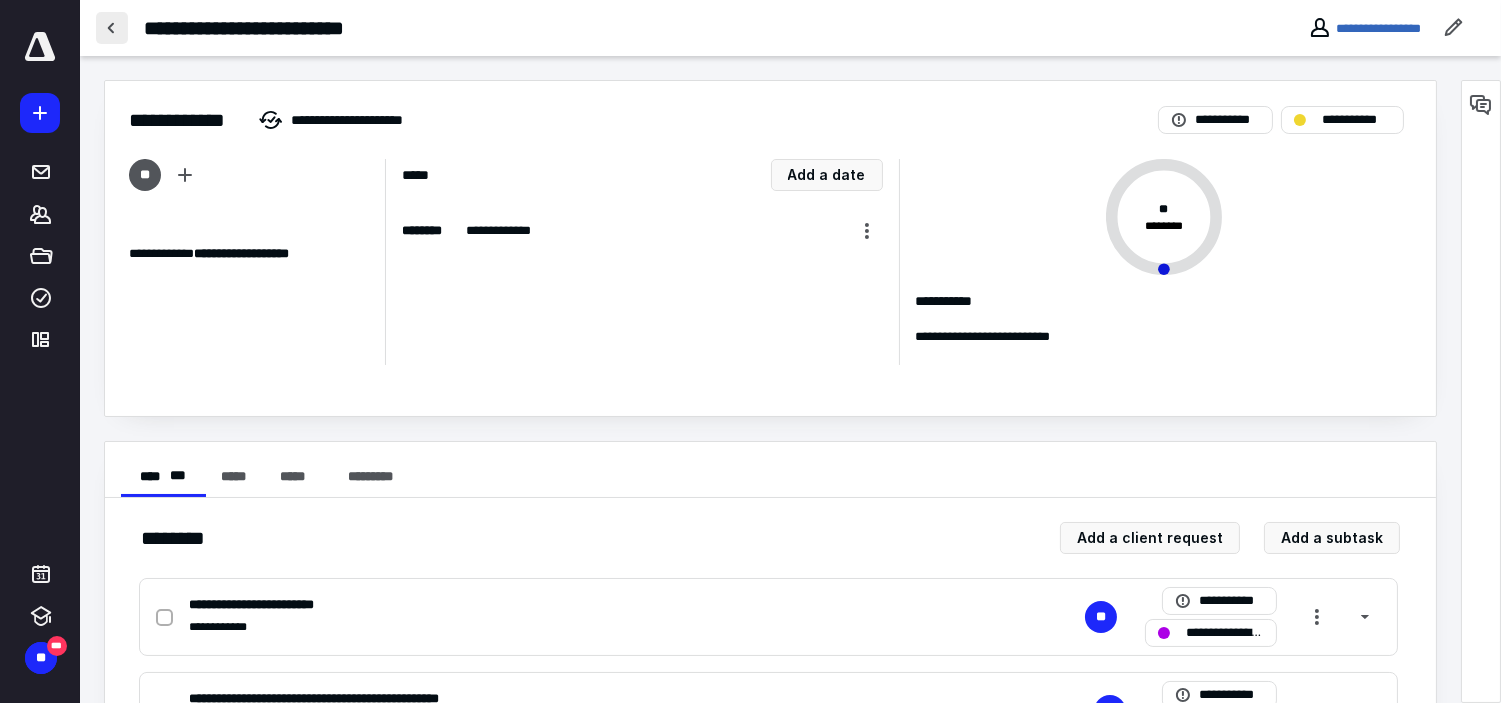 click at bounding box center (112, 28) 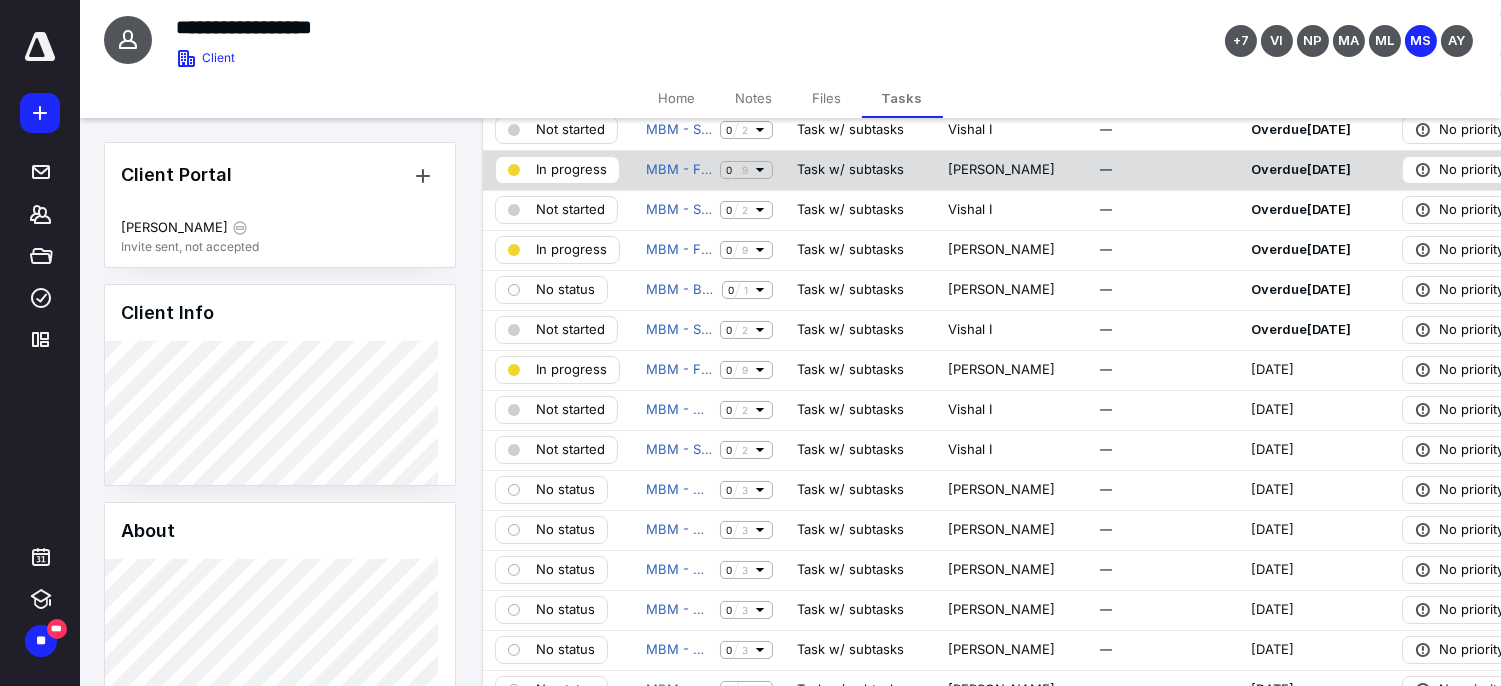 scroll, scrollTop: 333, scrollLeft: 0, axis: vertical 